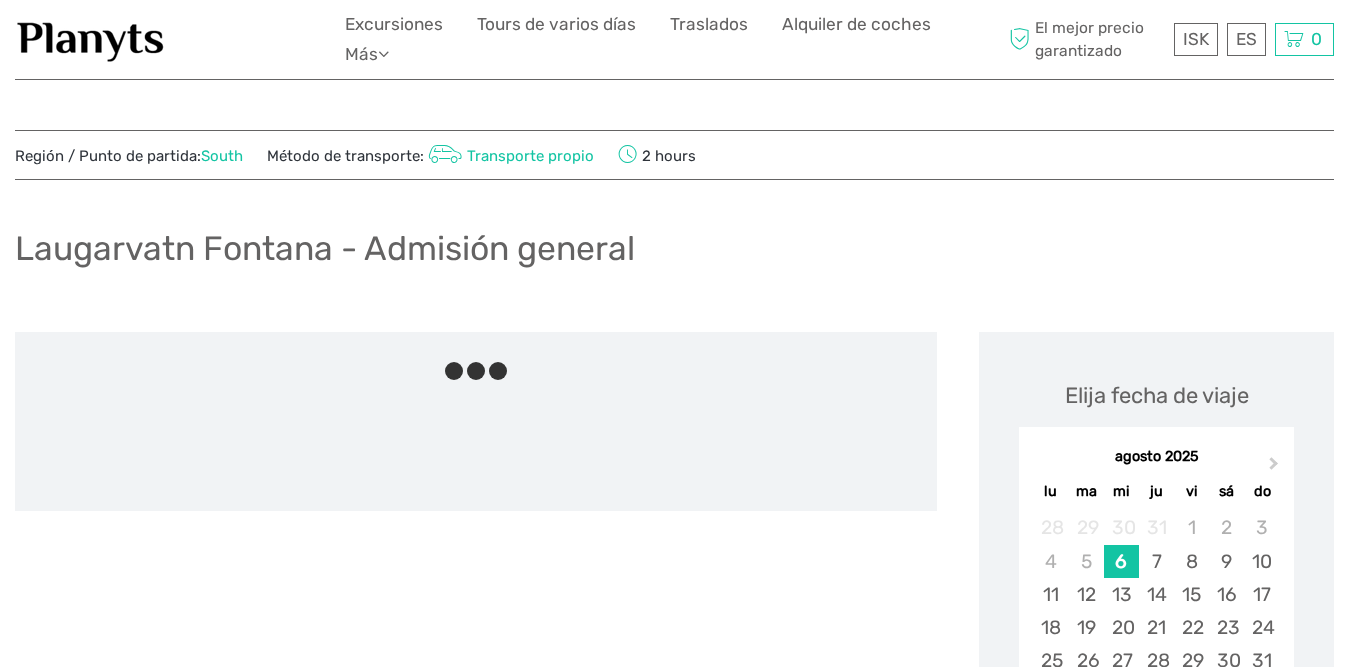 scroll, scrollTop: 0, scrollLeft: 0, axis: both 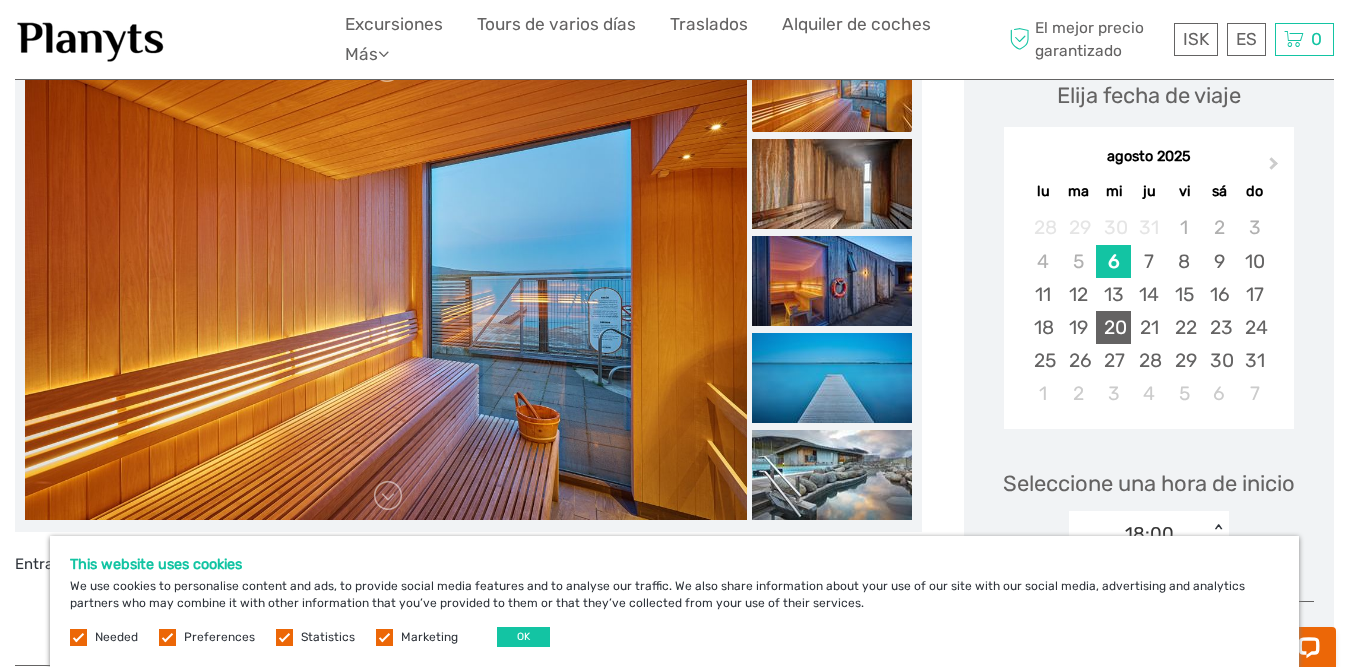 click on "20" at bounding box center [1113, 327] 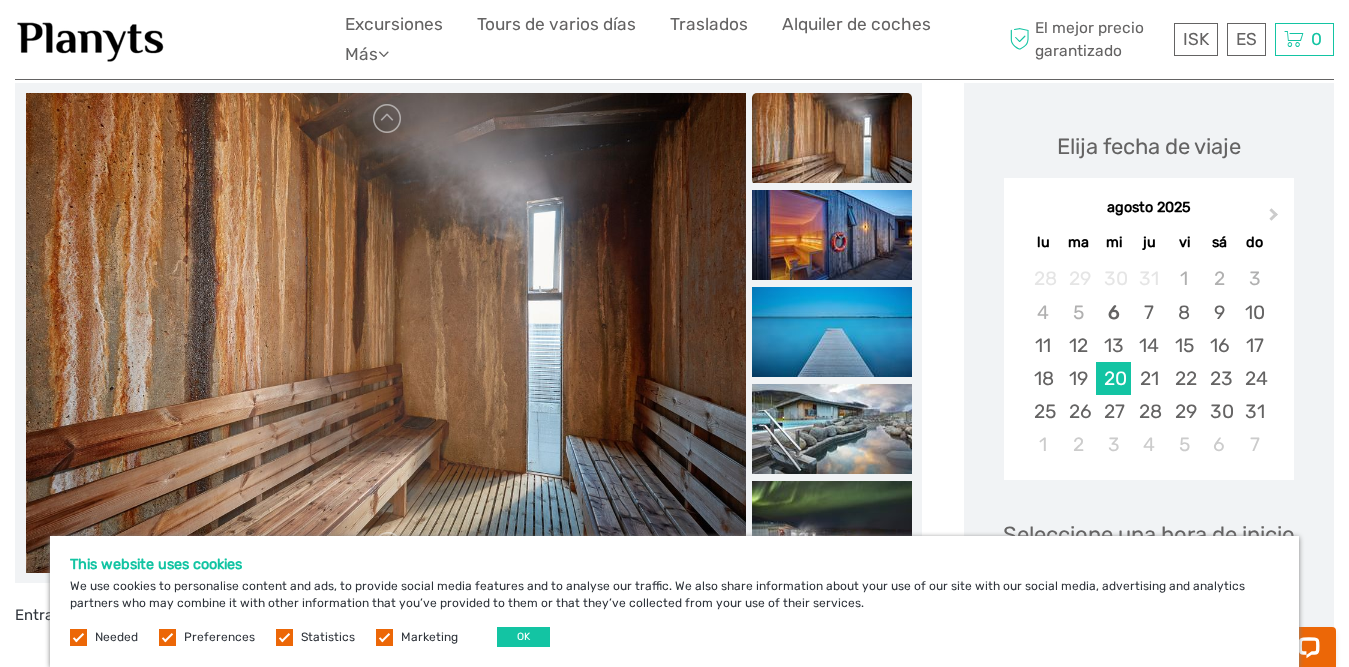 scroll, scrollTop: 200, scrollLeft: 0, axis: vertical 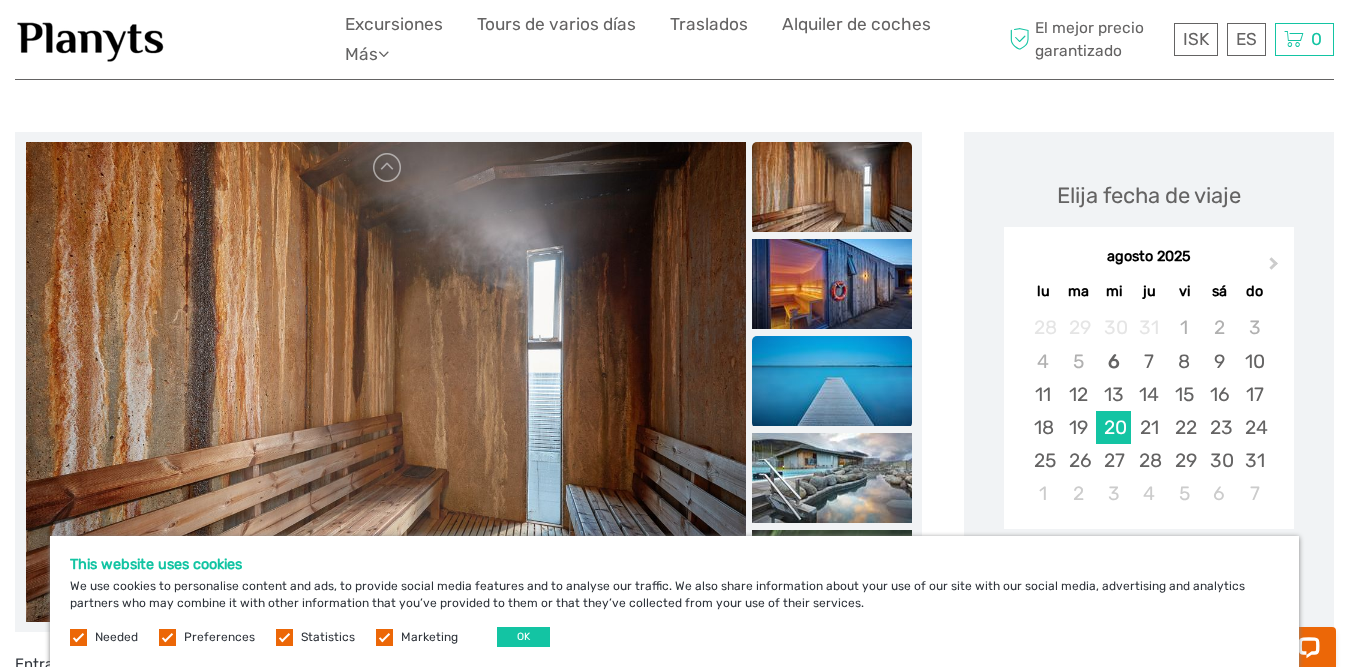 click at bounding box center [832, 381] 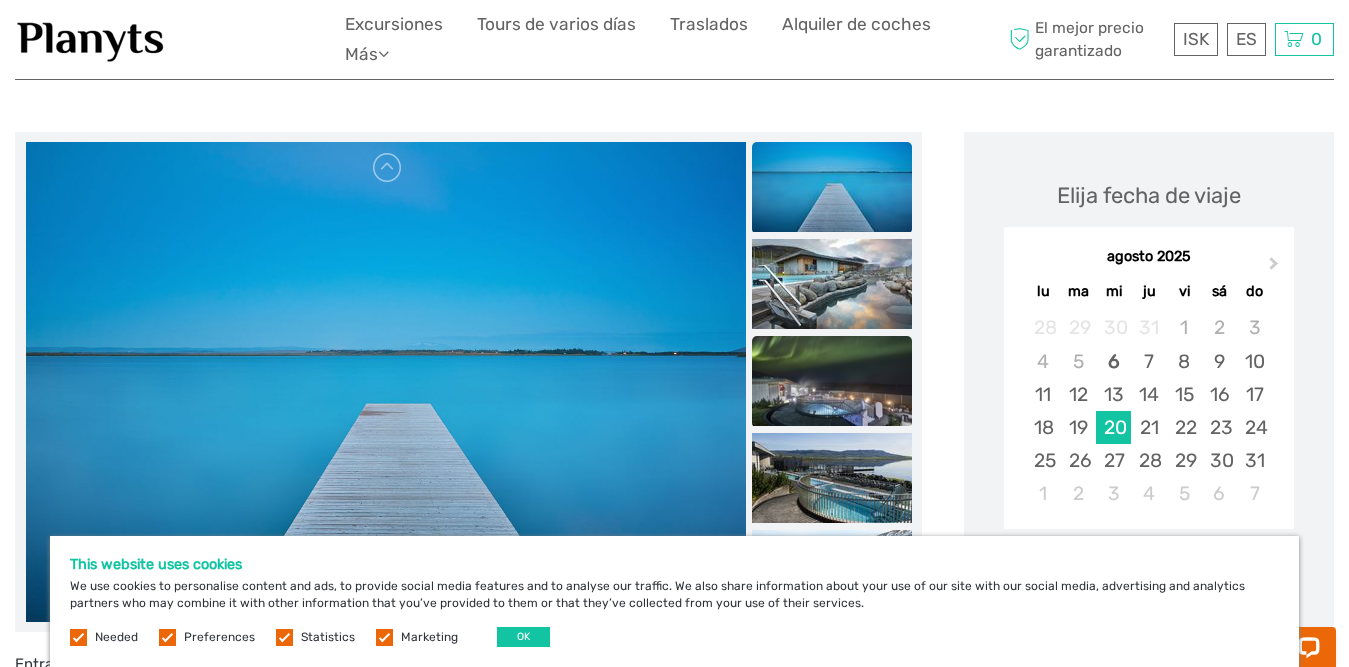 click at bounding box center (832, 381) 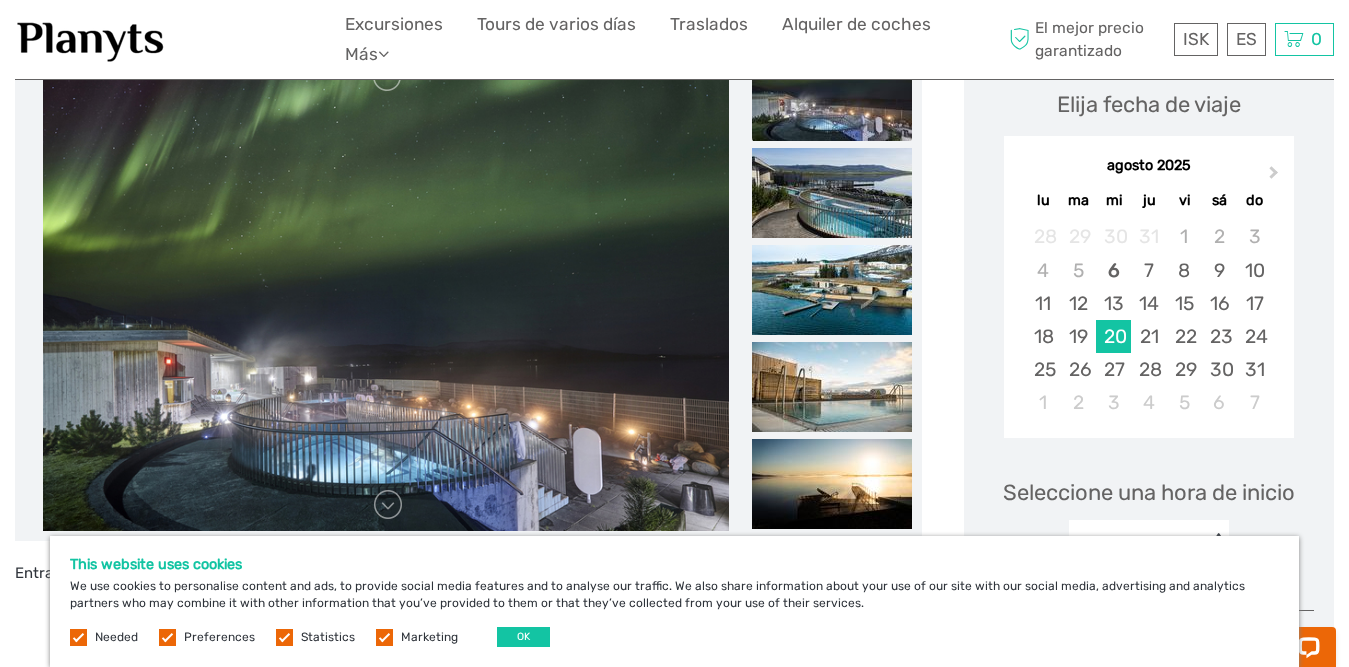 scroll, scrollTop: 300, scrollLeft: 0, axis: vertical 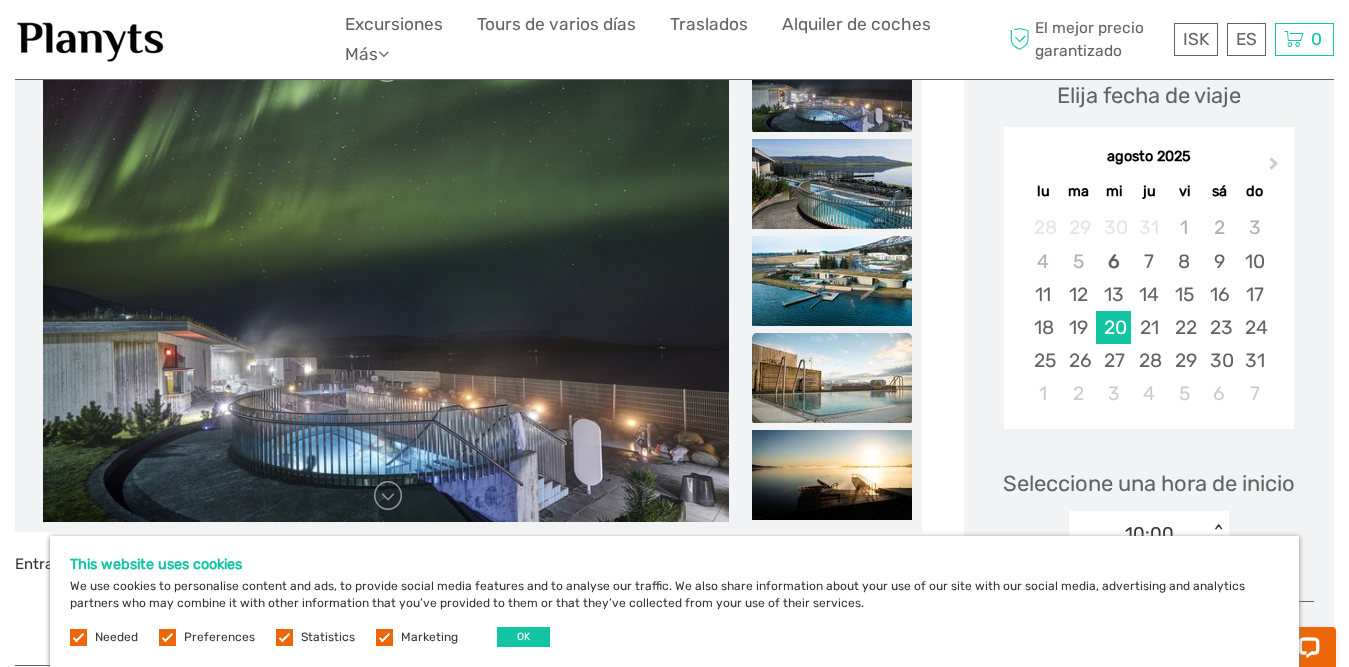 click at bounding box center [832, 378] 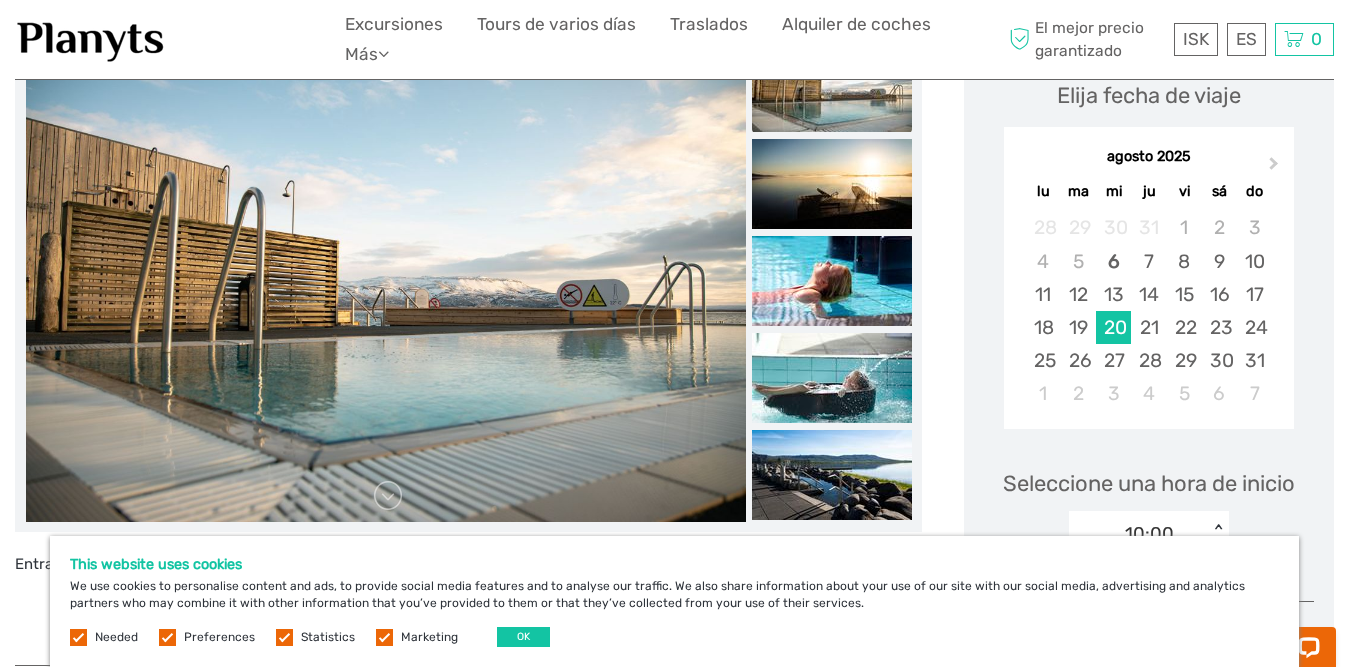 click at bounding box center [832, 378] 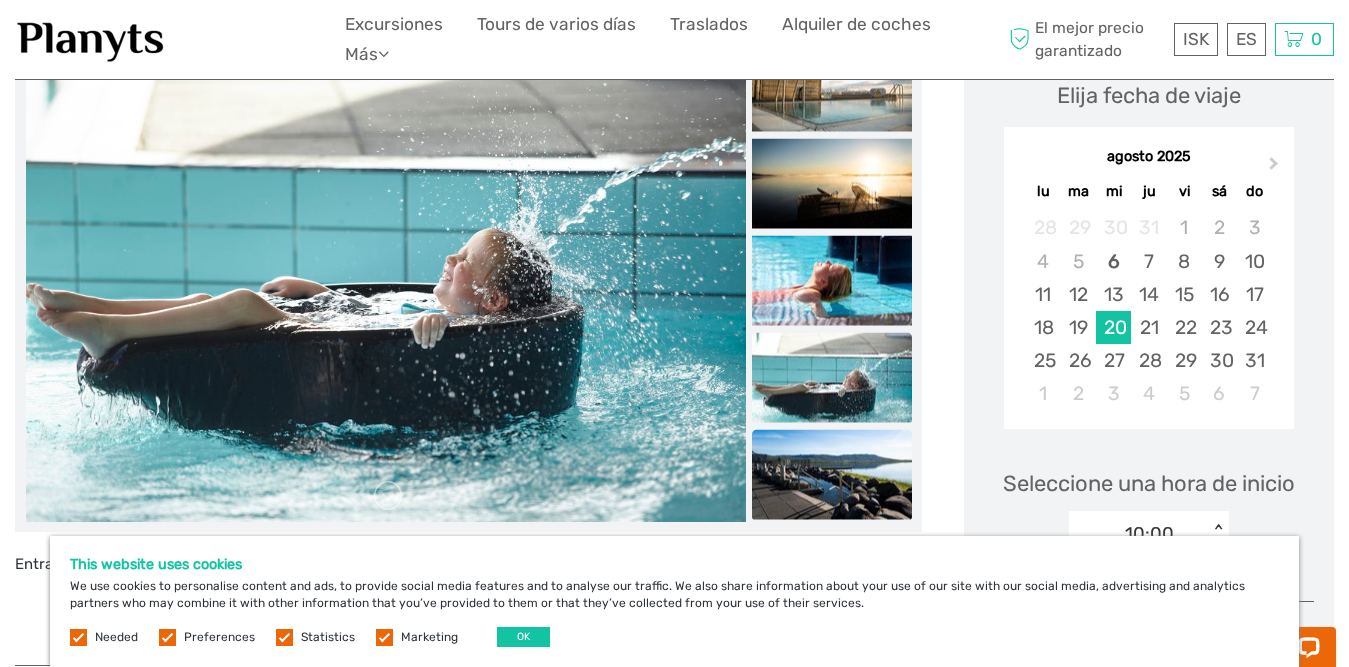 click at bounding box center [832, 475] 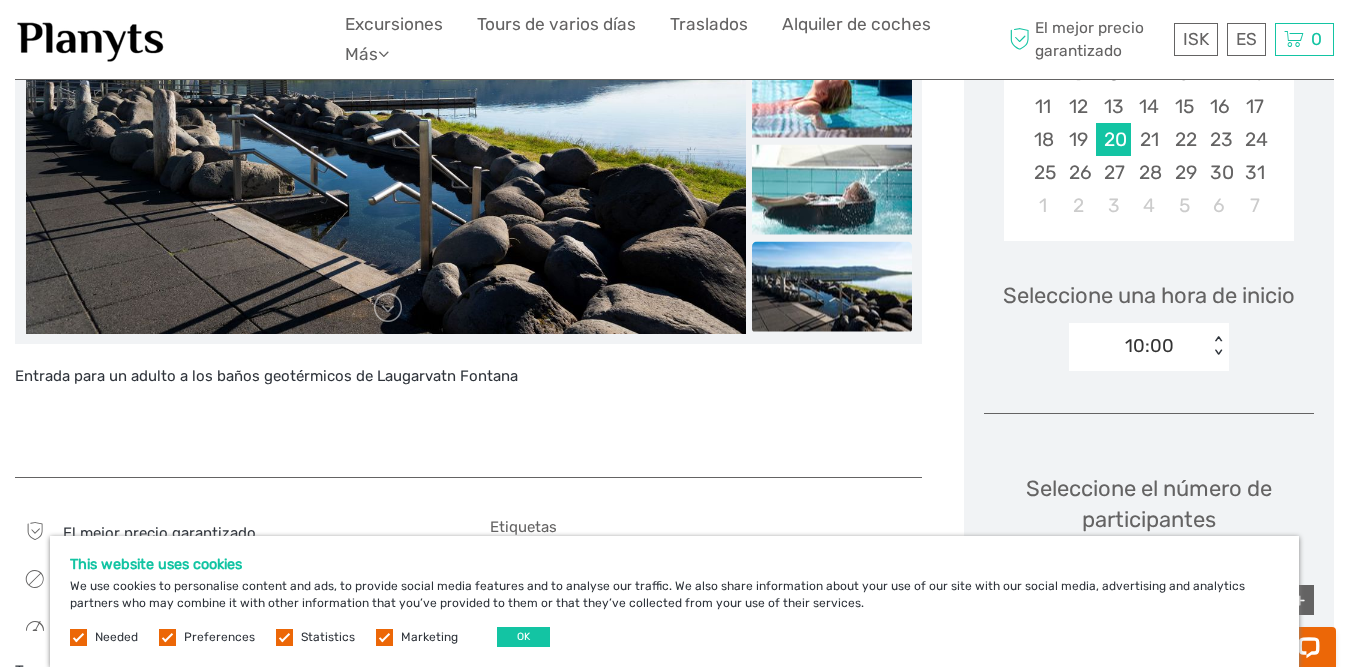 scroll, scrollTop: 600, scrollLeft: 0, axis: vertical 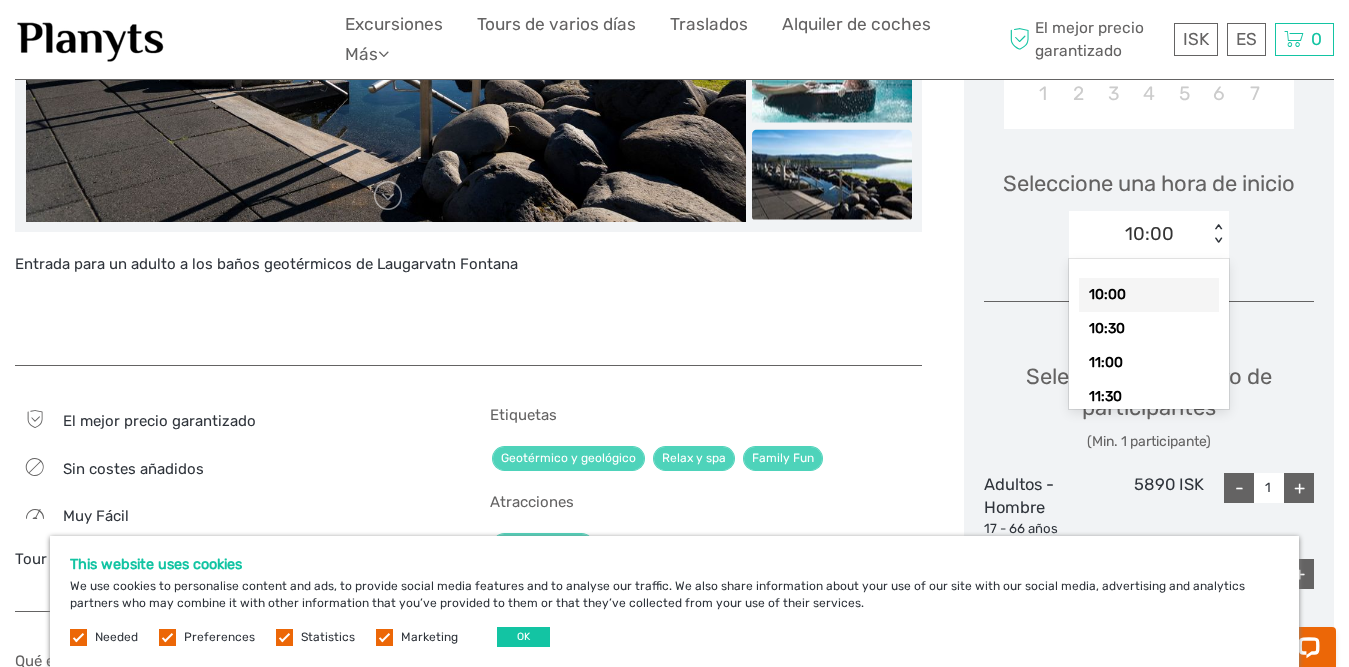 click on "10:00" at bounding box center (1149, 234) 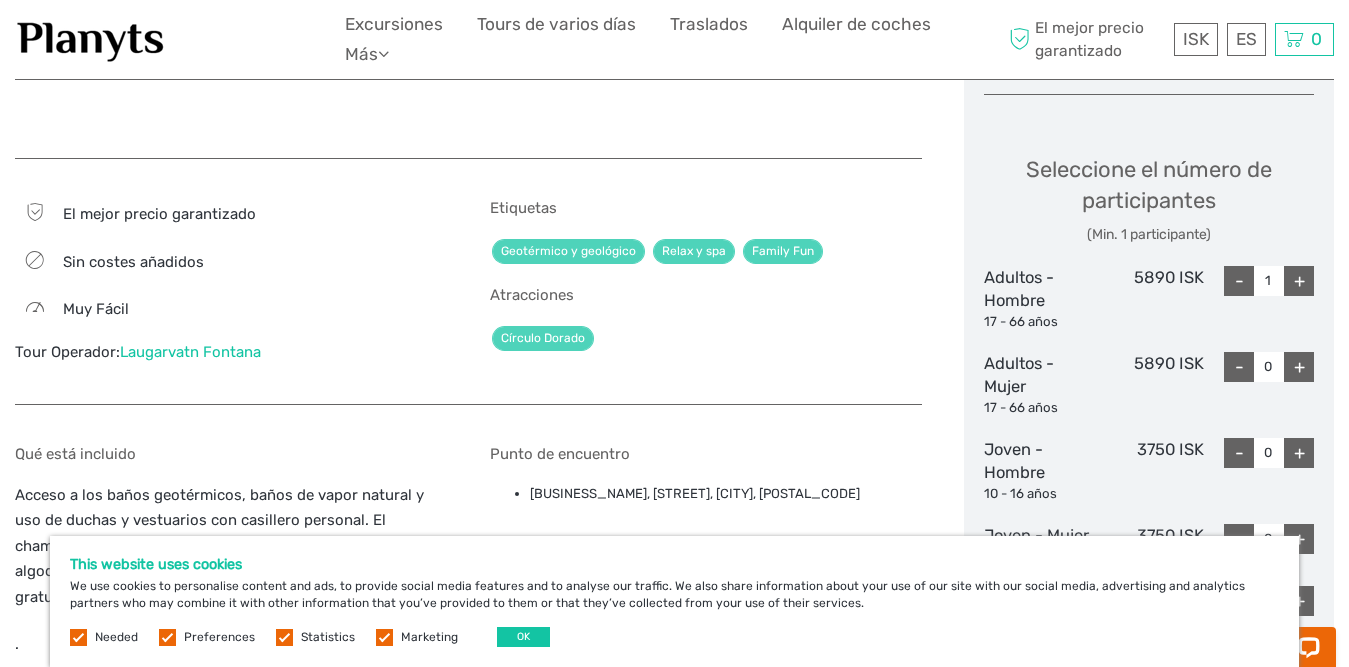 scroll, scrollTop: 900, scrollLeft: 0, axis: vertical 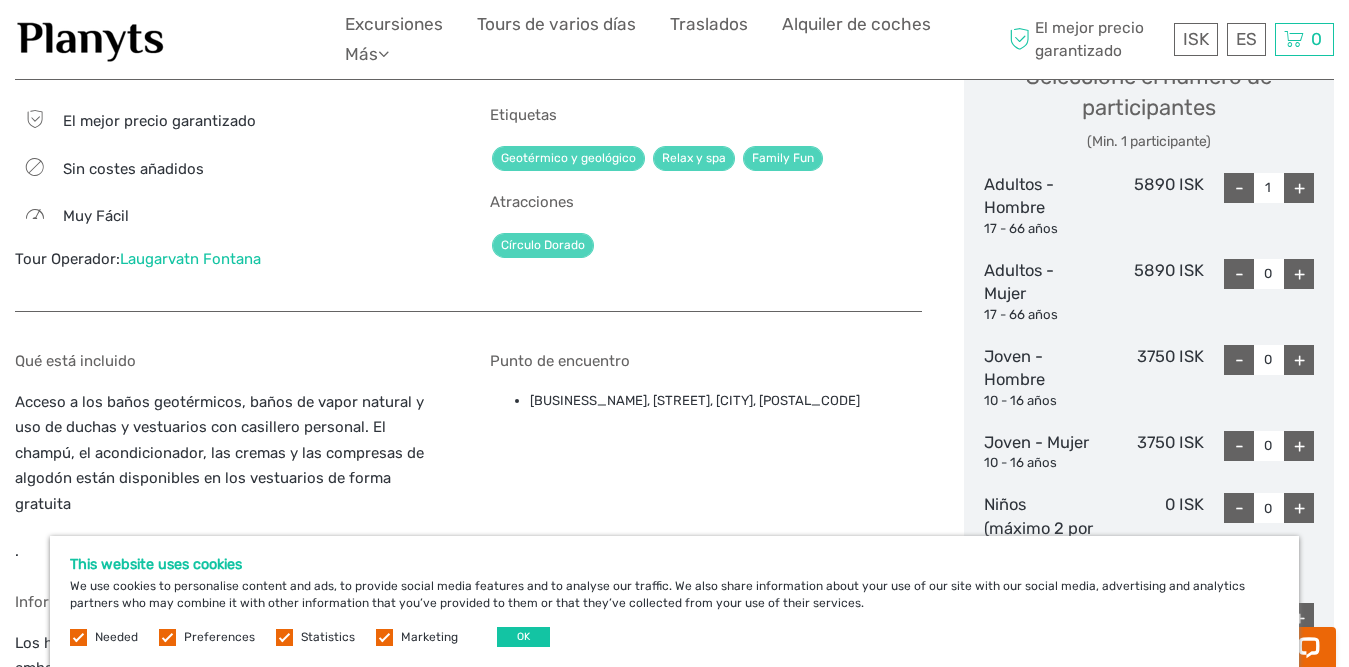 click on "+" at bounding box center [1299, 274] 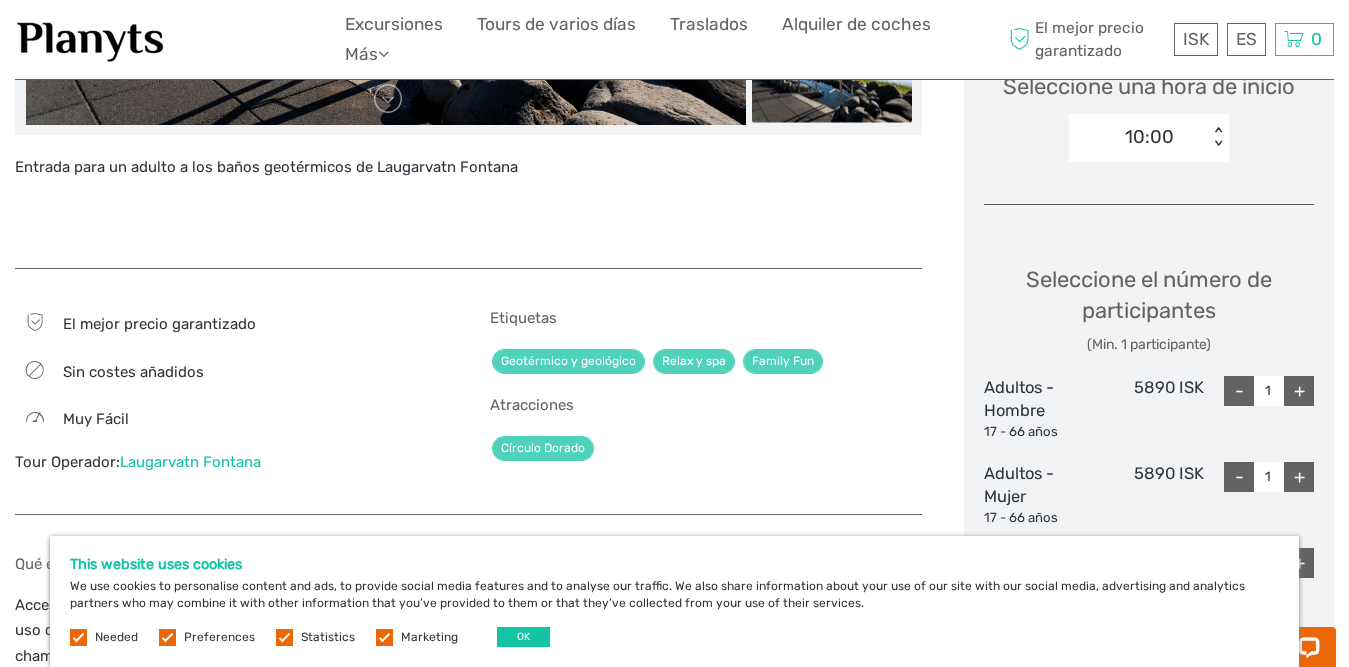 scroll, scrollTop: 400, scrollLeft: 0, axis: vertical 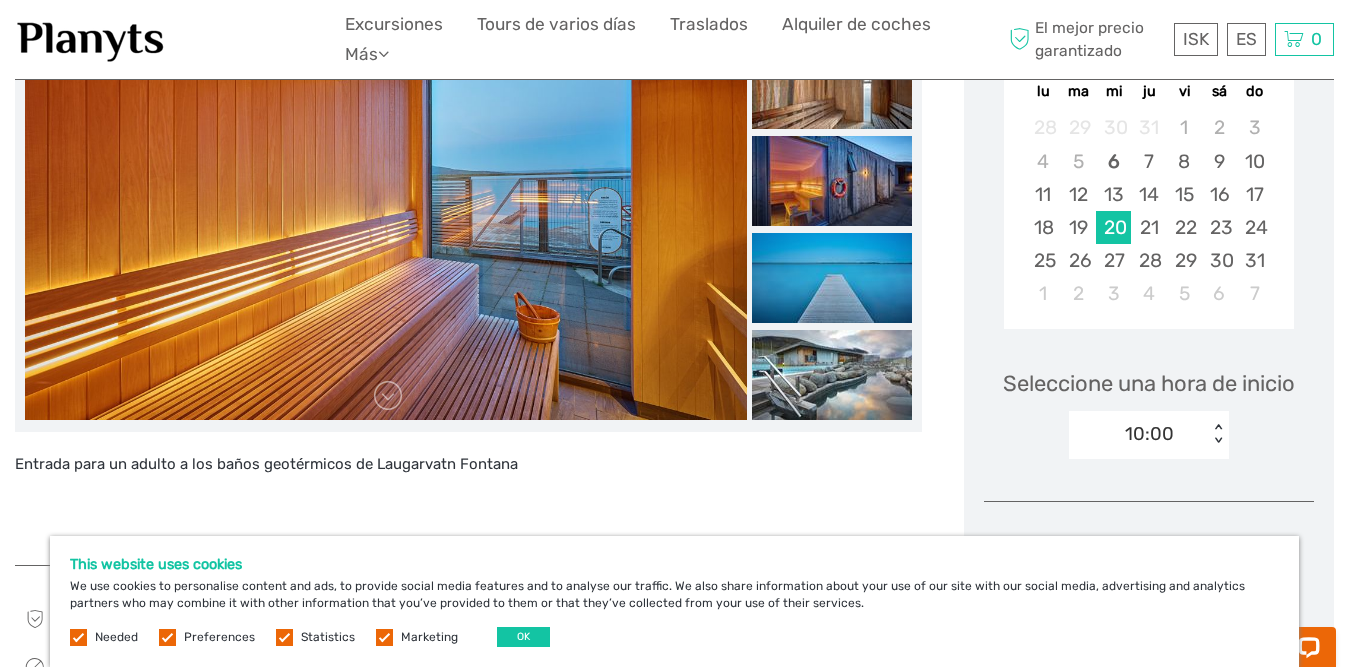 click on "10:00" at bounding box center (1149, 434) 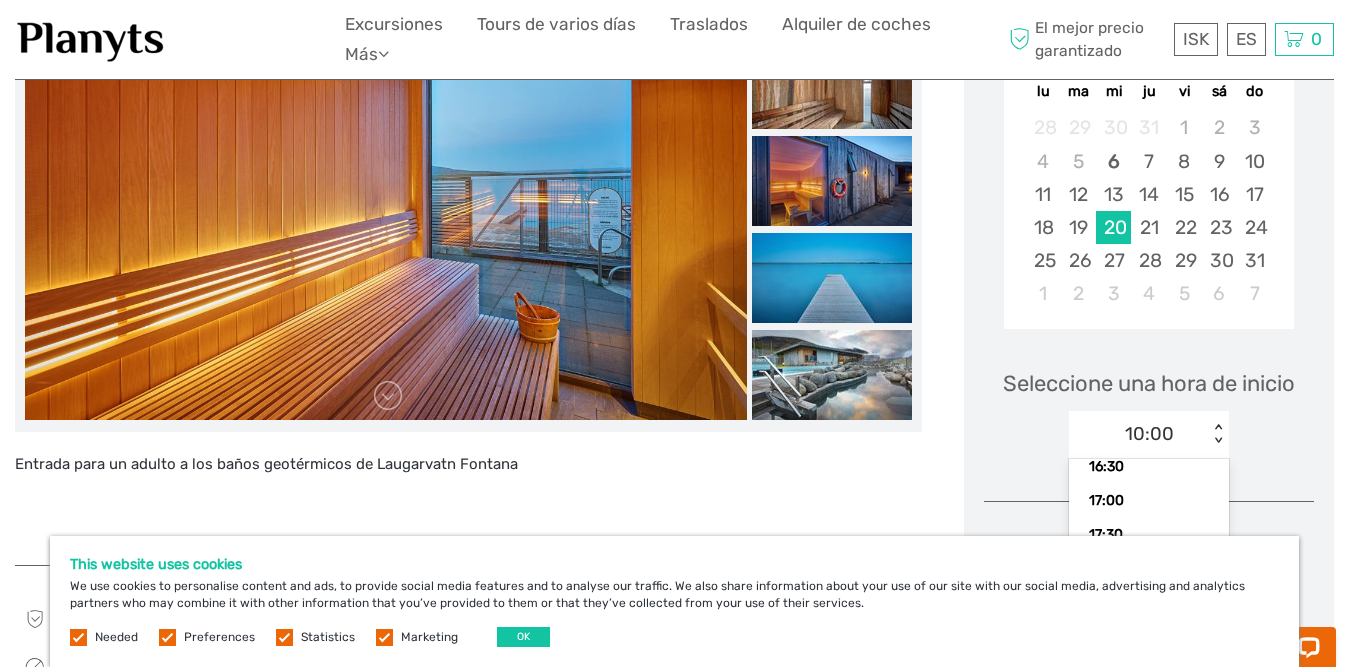 scroll, scrollTop: 515, scrollLeft: 0, axis: vertical 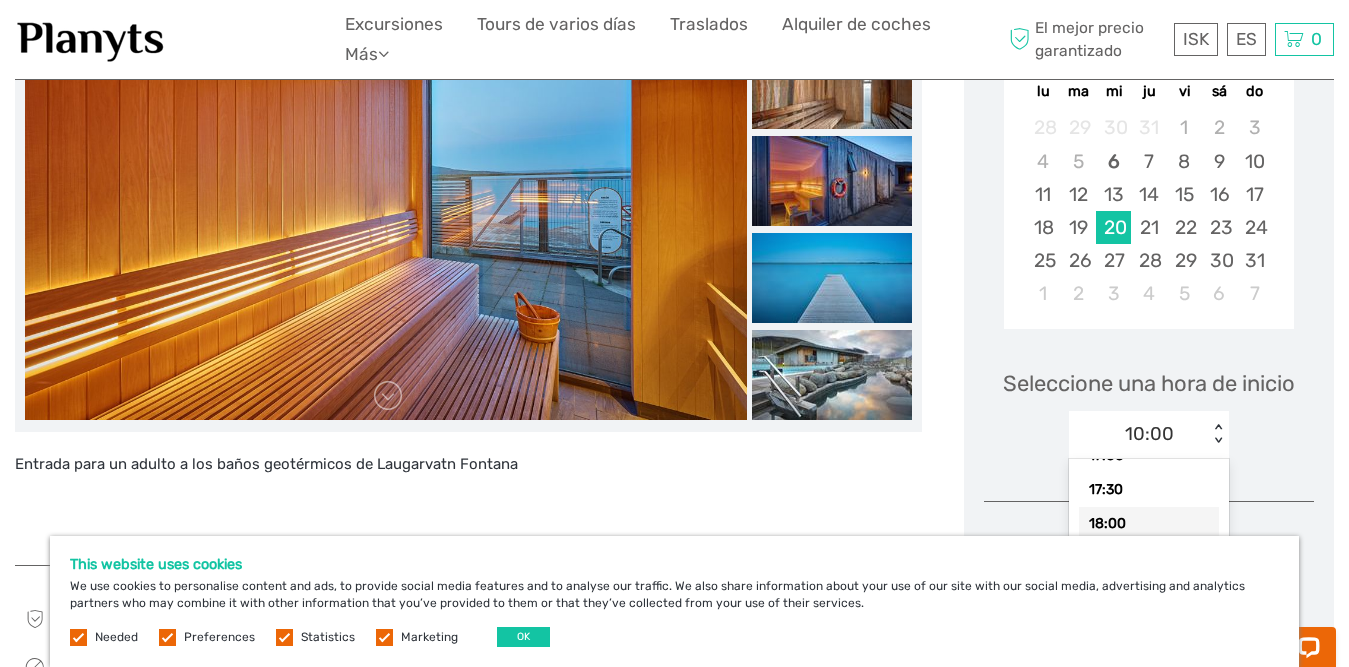 click on "18:00" at bounding box center (1149, 524) 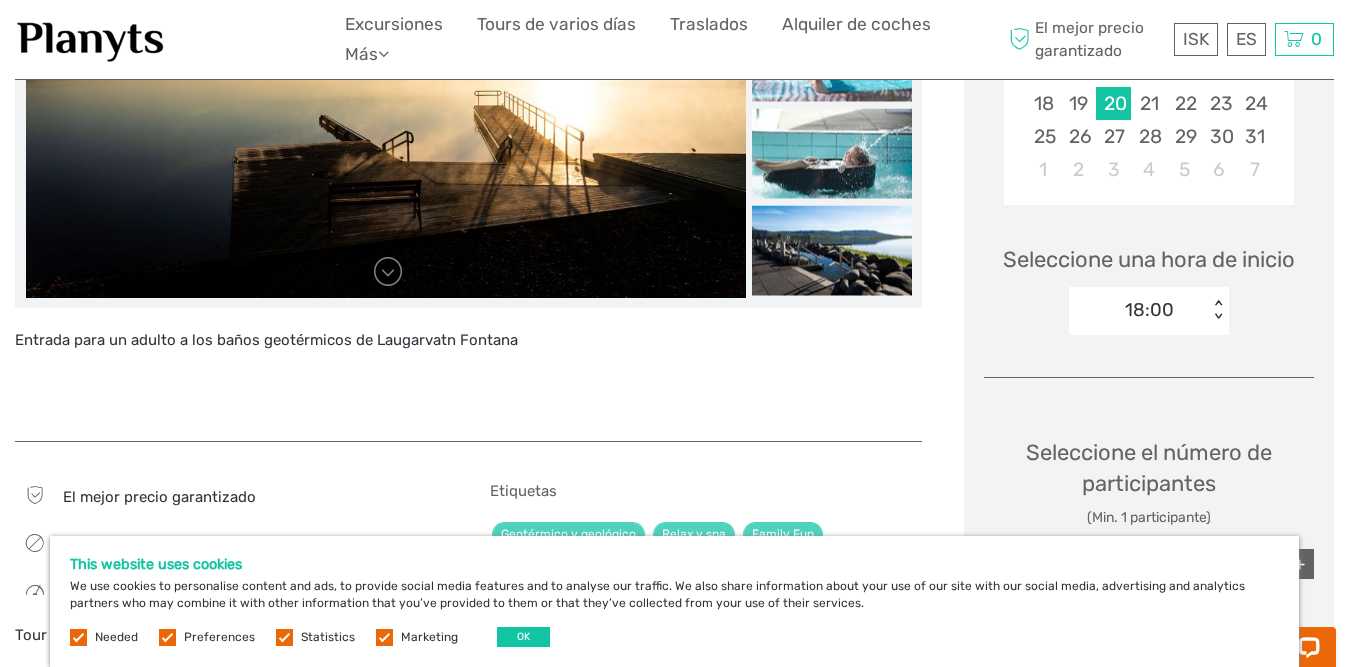 scroll, scrollTop: 500, scrollLeft: 0, axis: vertical 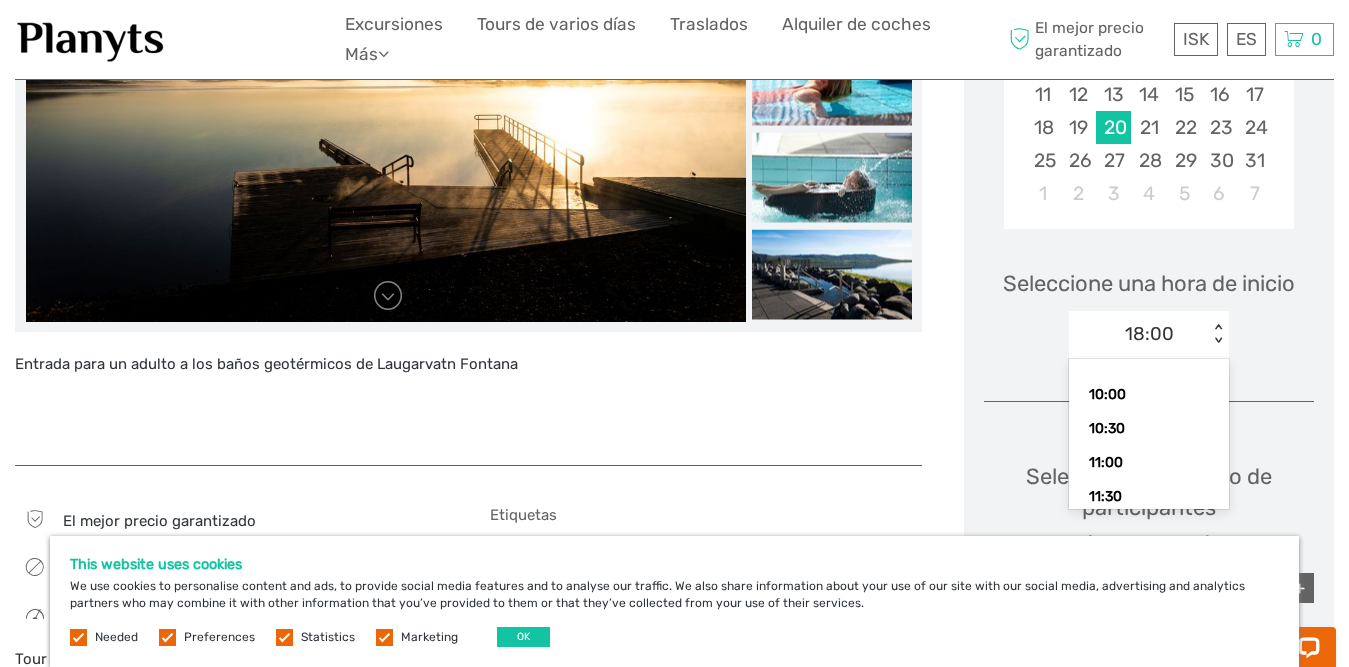 click on "18:00" at bounding box center (1138, 334) 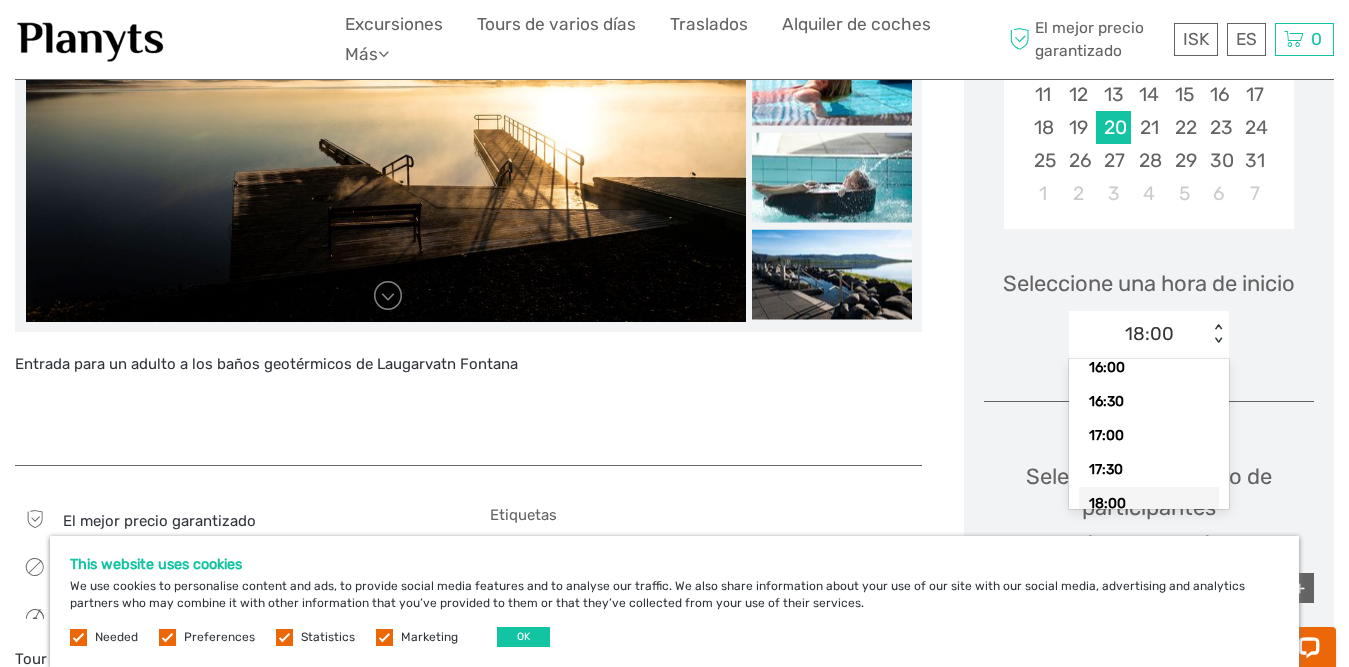 scroll, scrollTop: 515, scrollLeft: 0, axis: vertical 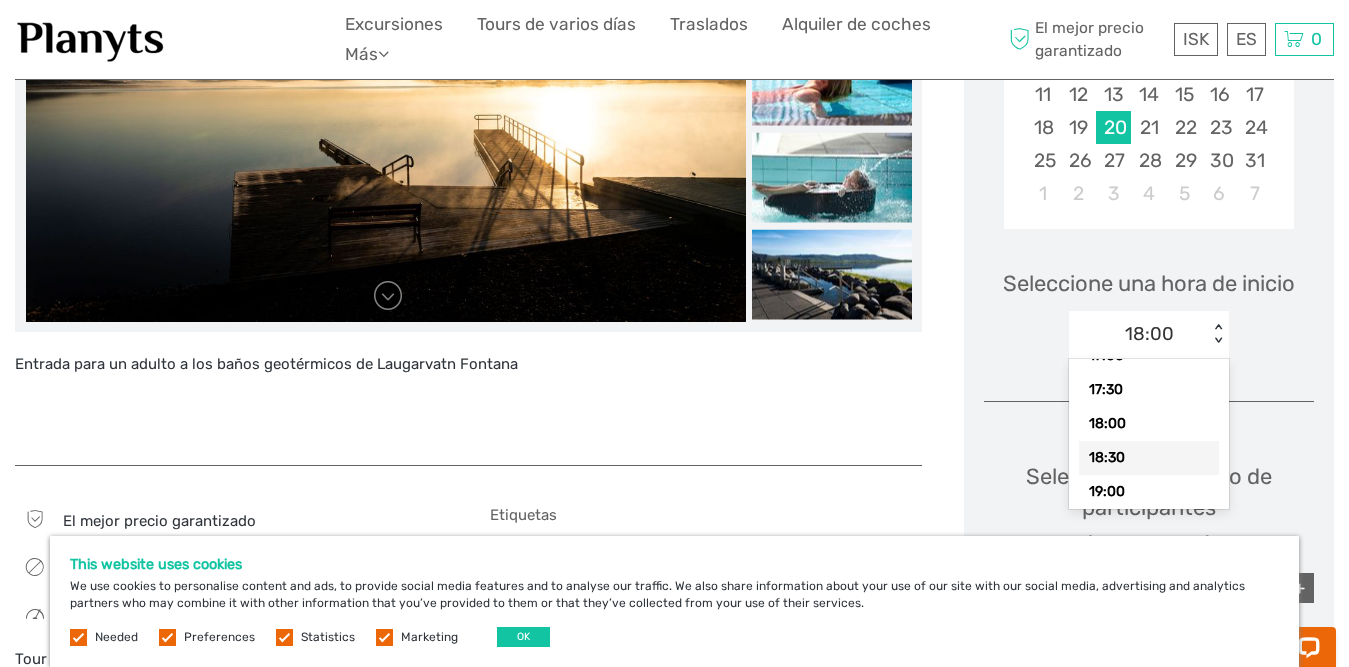 click on "Entrada para un adulto a los baños geotérmicos de Laugarvatn Fontana" at bounding box center (468, 398) 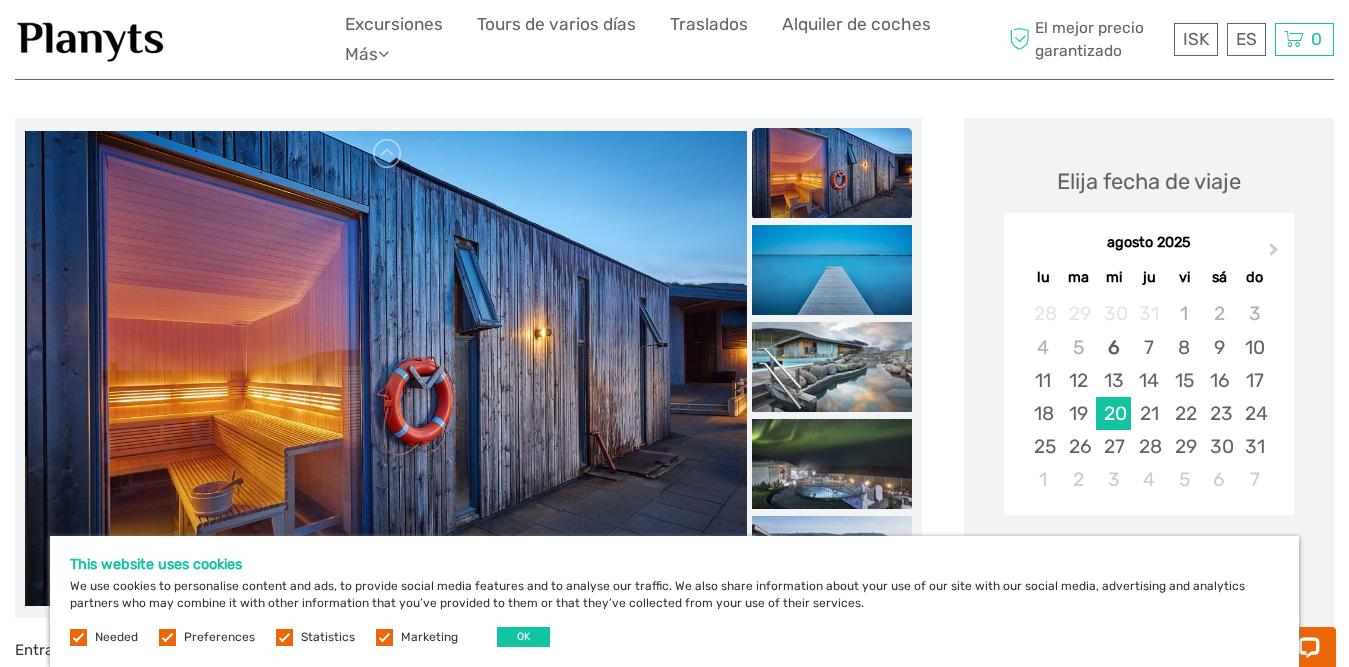 scroll, scrollTop: 0, scrollLeft: 0, axis: both 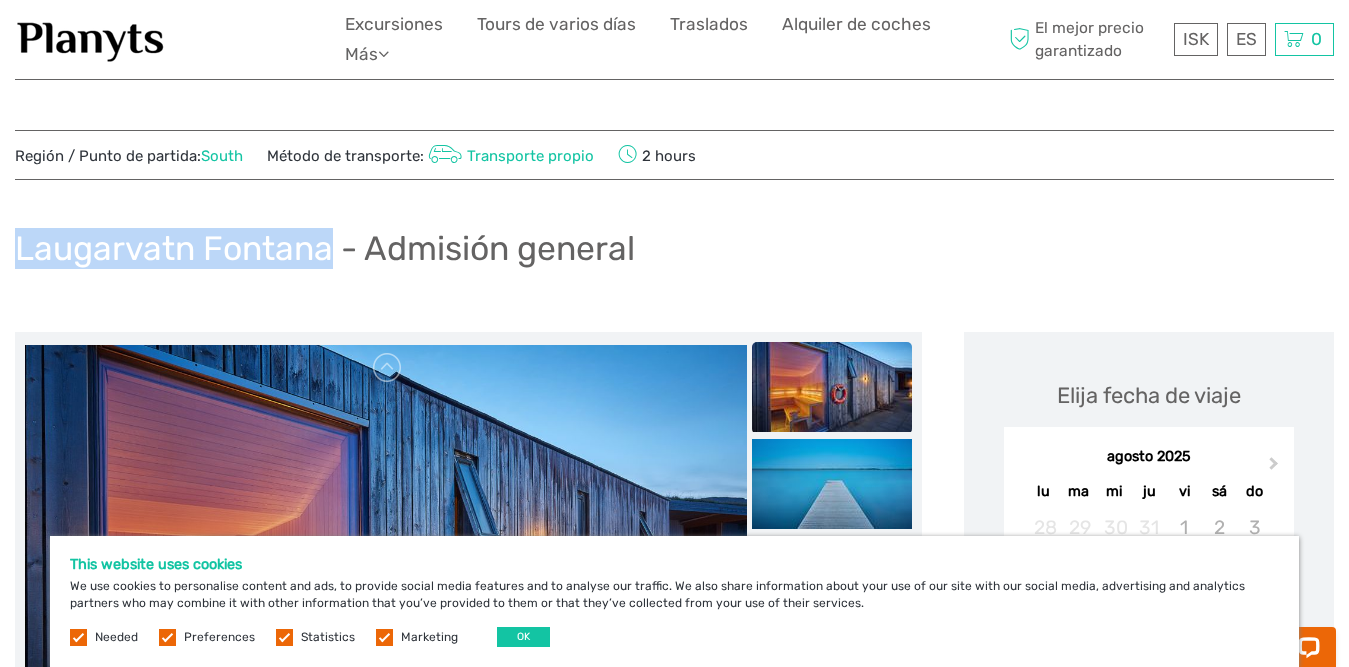 drag, startPoint x: 17, startPoint y: 245, endPoint x: 327, endPoint y: 247, distance: 310.00644 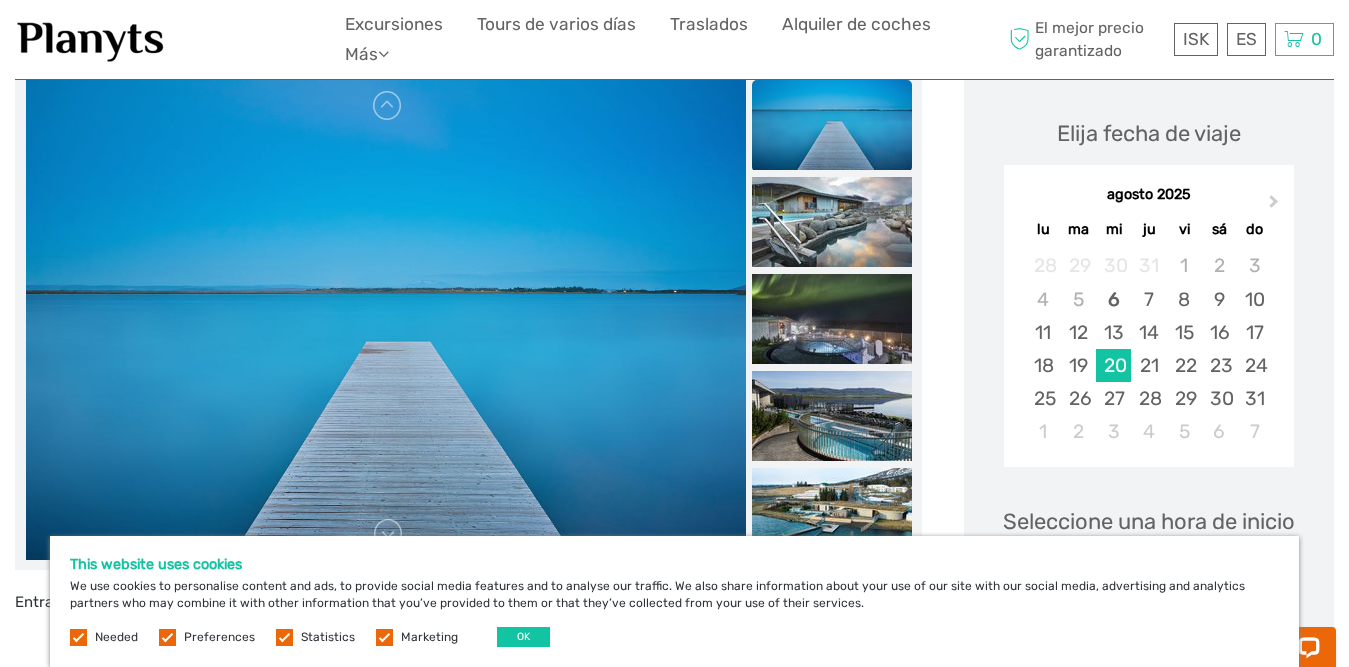 scroll, scrollTop: 300, scrollLeft: 0, axis: vertical 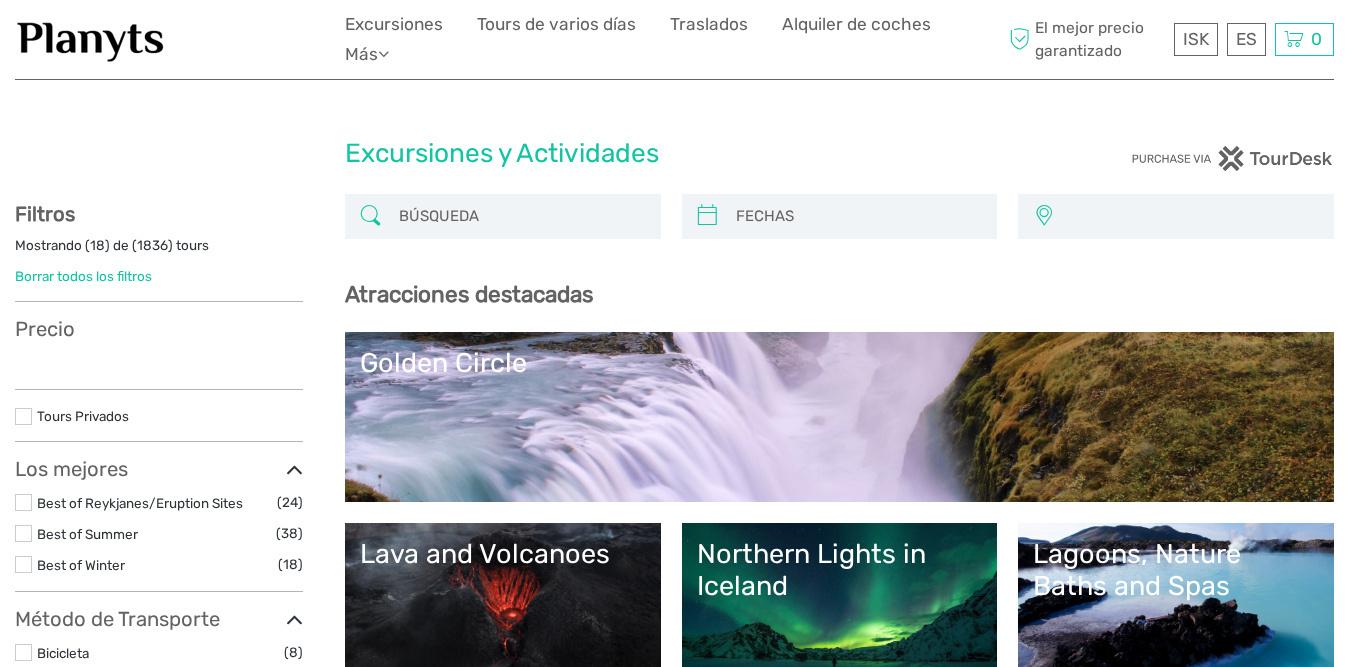 select 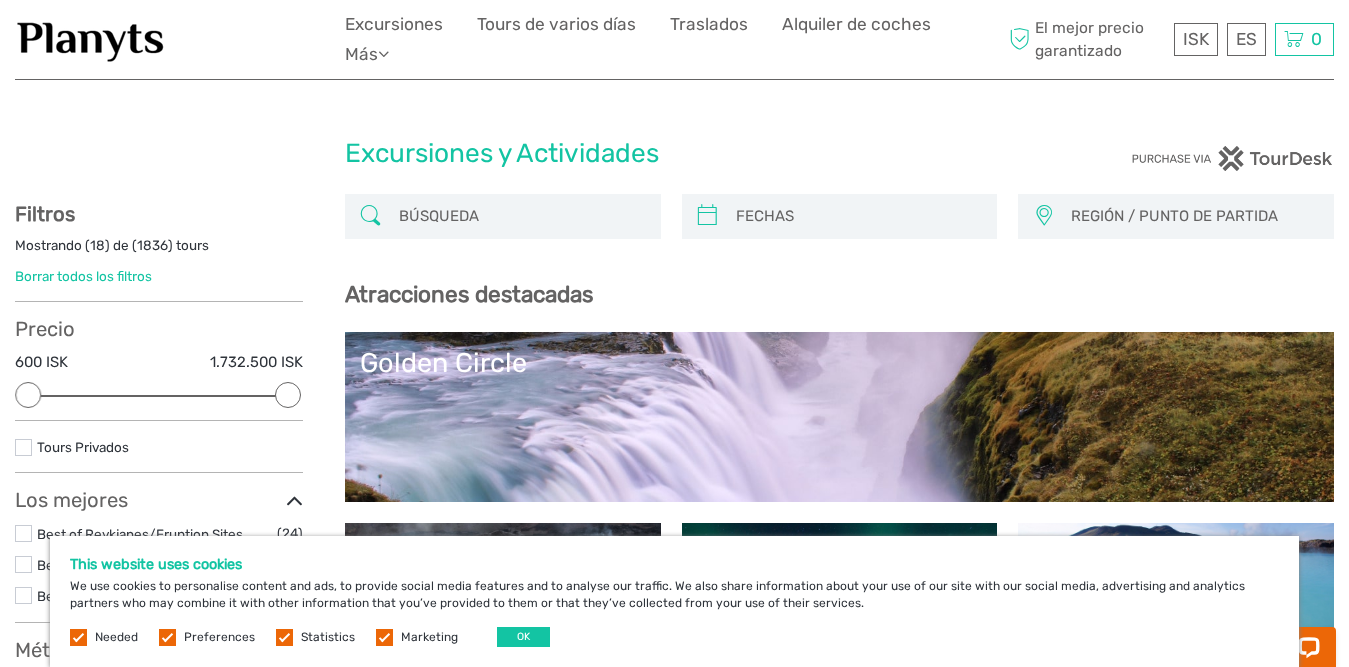 scroll, scrollTop: 0, scrollLeft: 0, axis: both 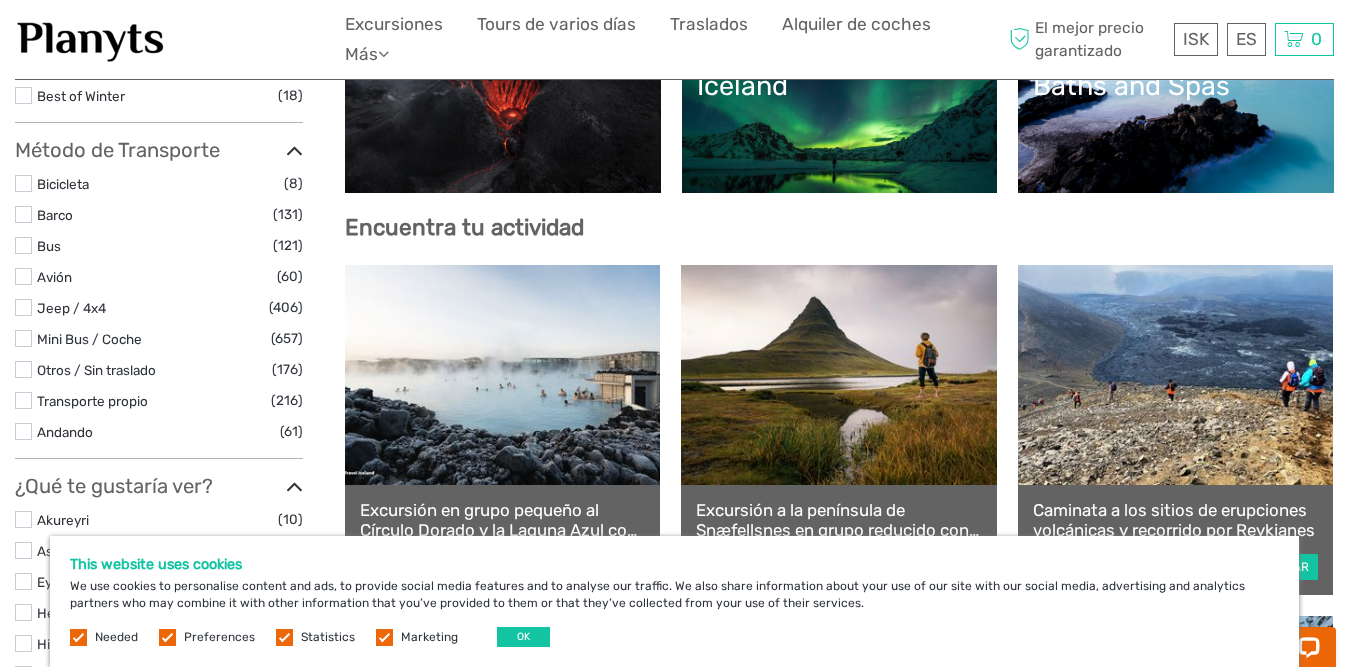 click at bounding box center (502, 375) 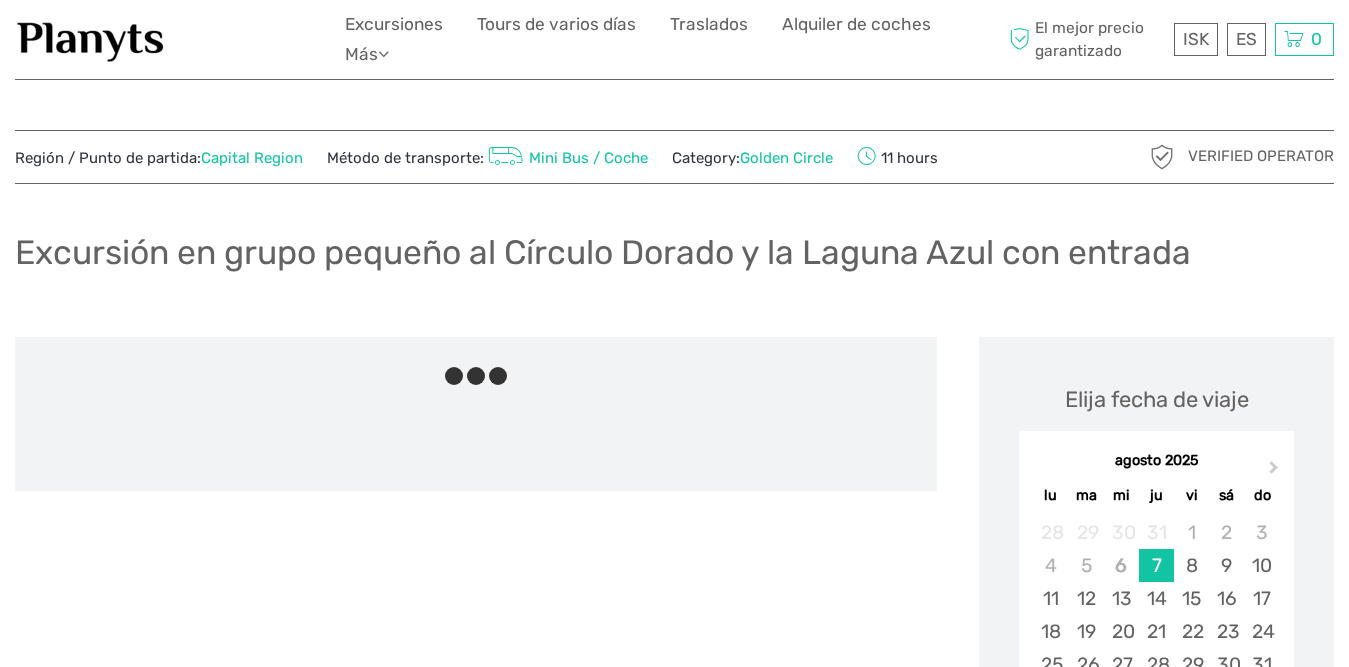 scroll, scrollTop: 0, scrollLeft: 0, axis: both 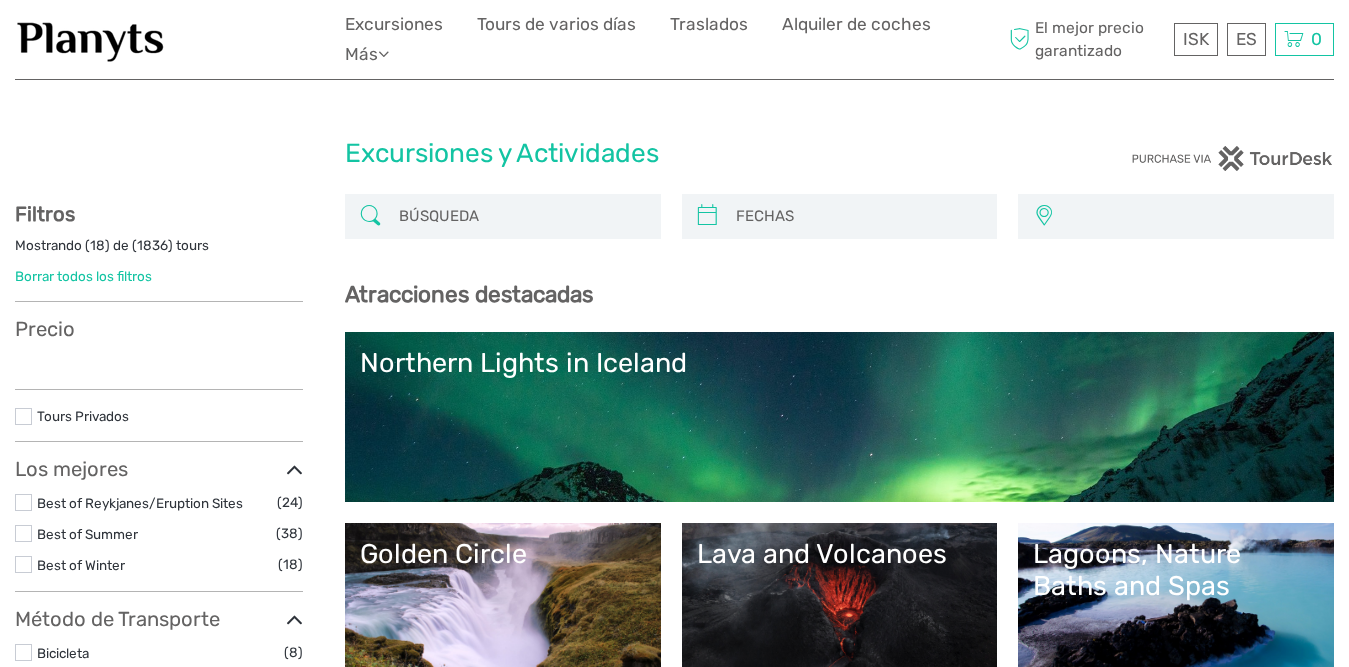 select 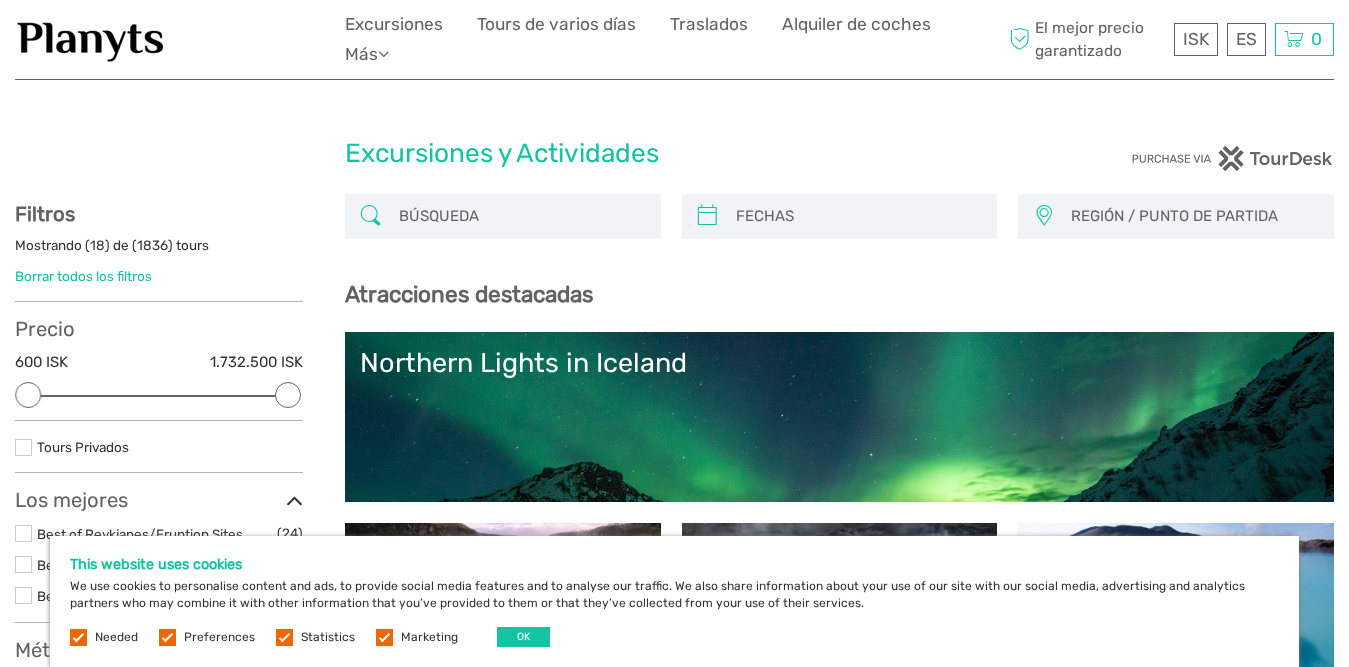 scroll, scrollTop: 300, scrollLeft: 0, axis: vertical 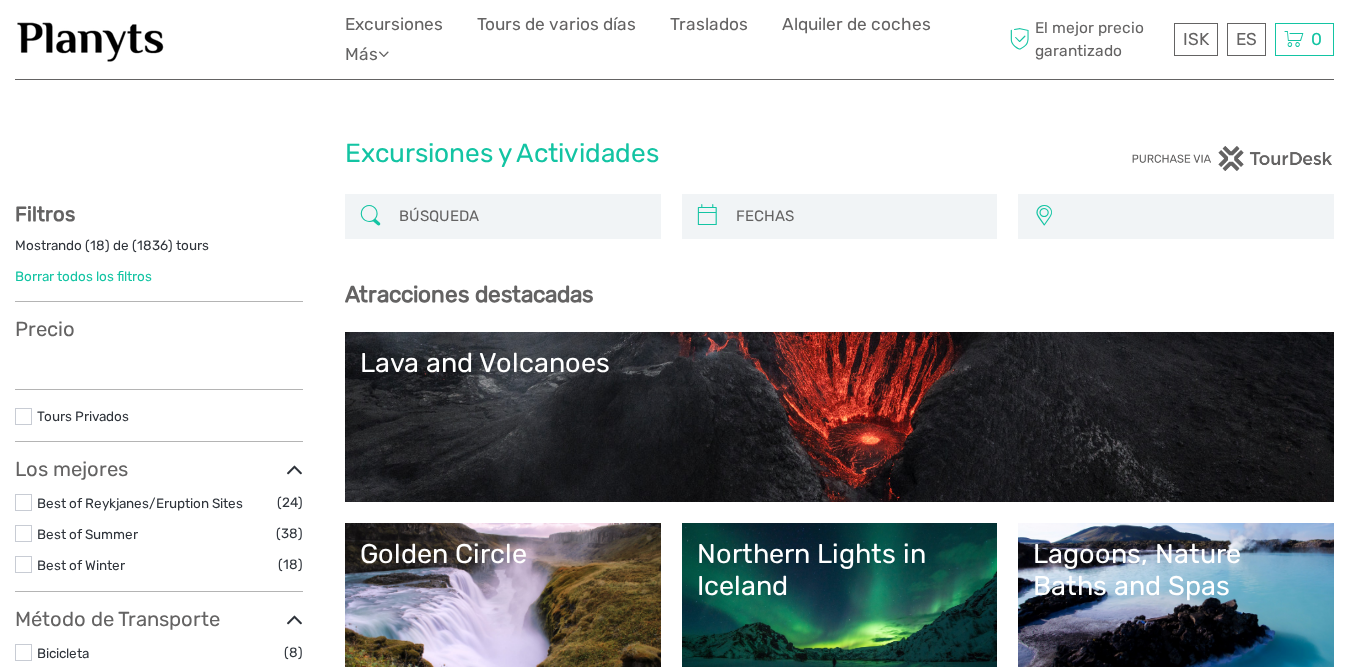 select 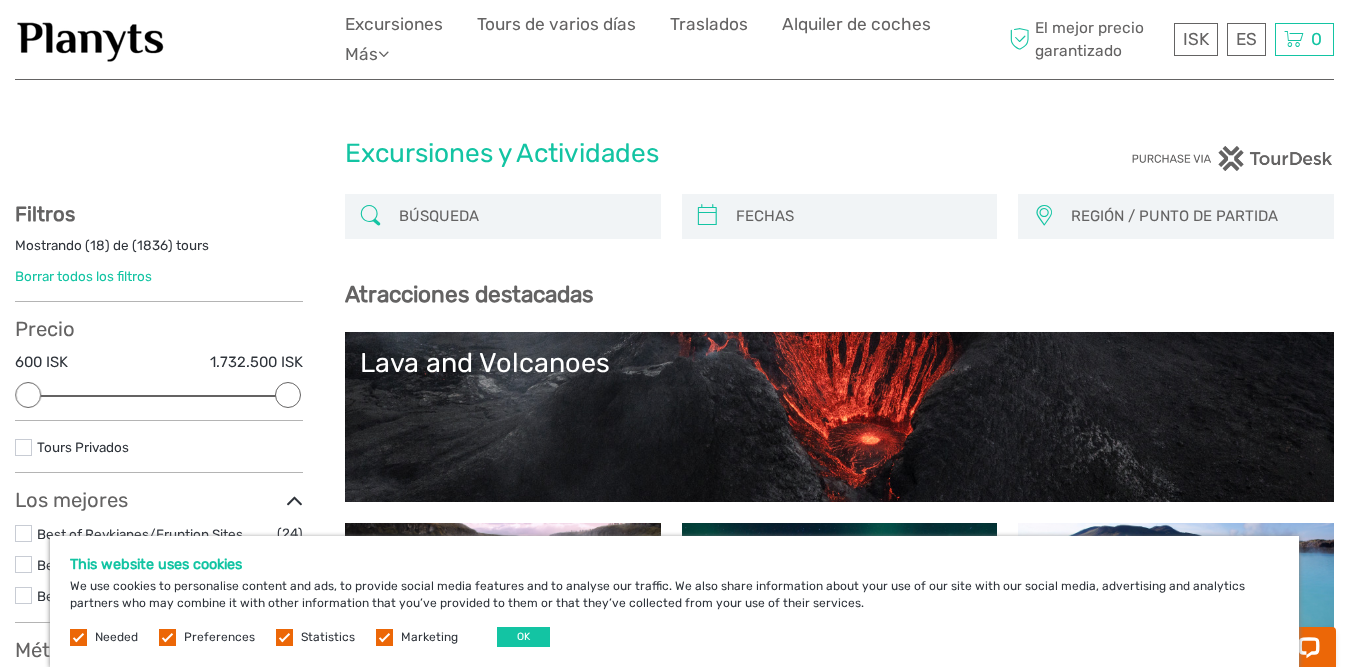 scroll, scrollTop: 0, scrollLeft: 0, axis: both 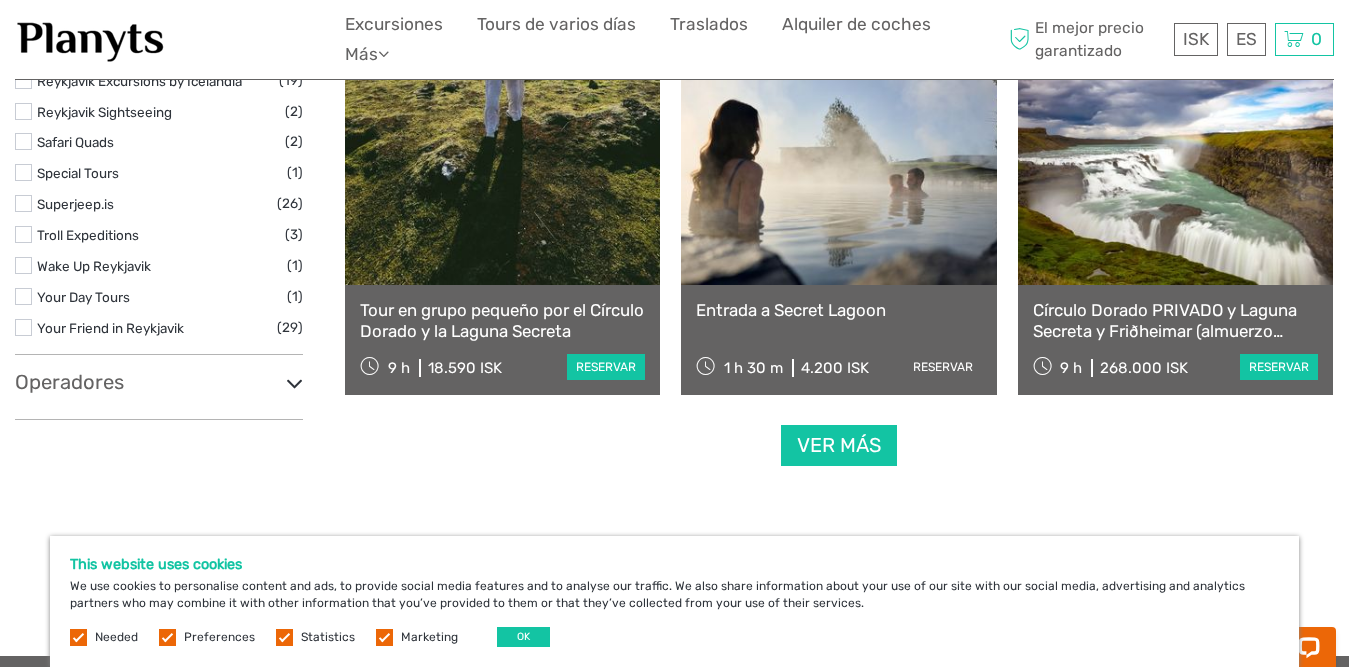 type on "secret [LOCATION]" 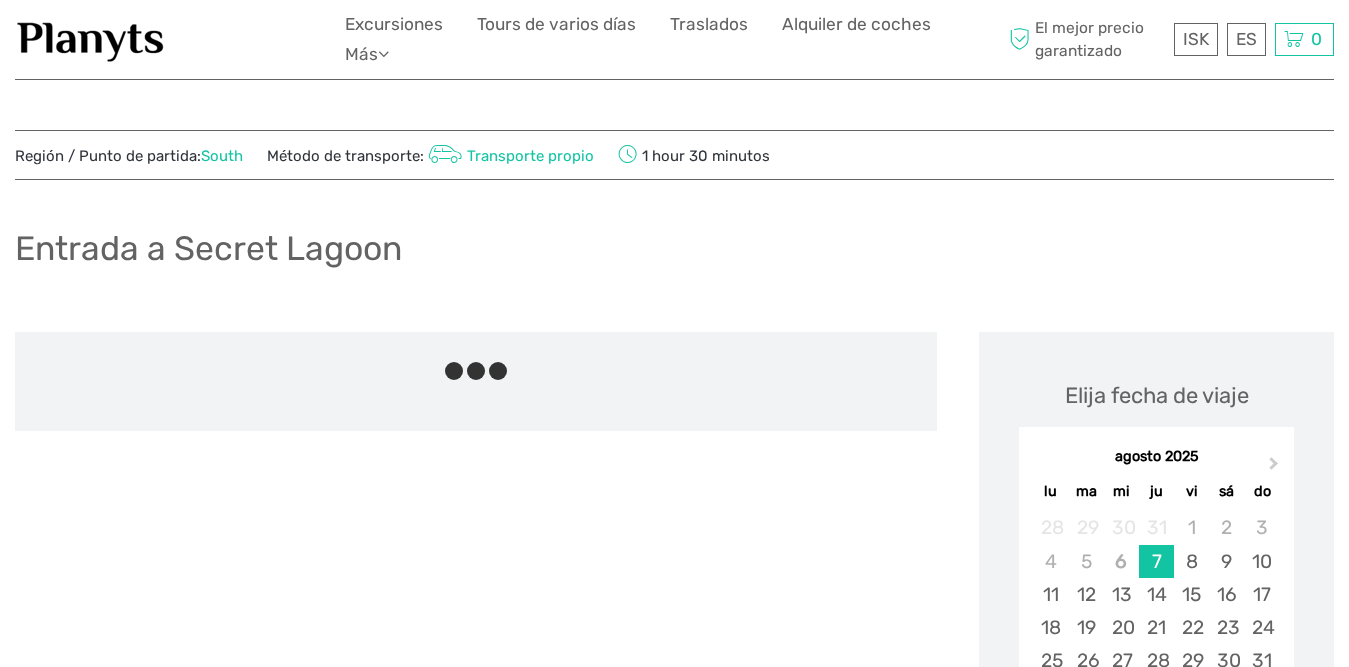 scroll, scrollTop: 0, scrollLeft: 0, axis: both 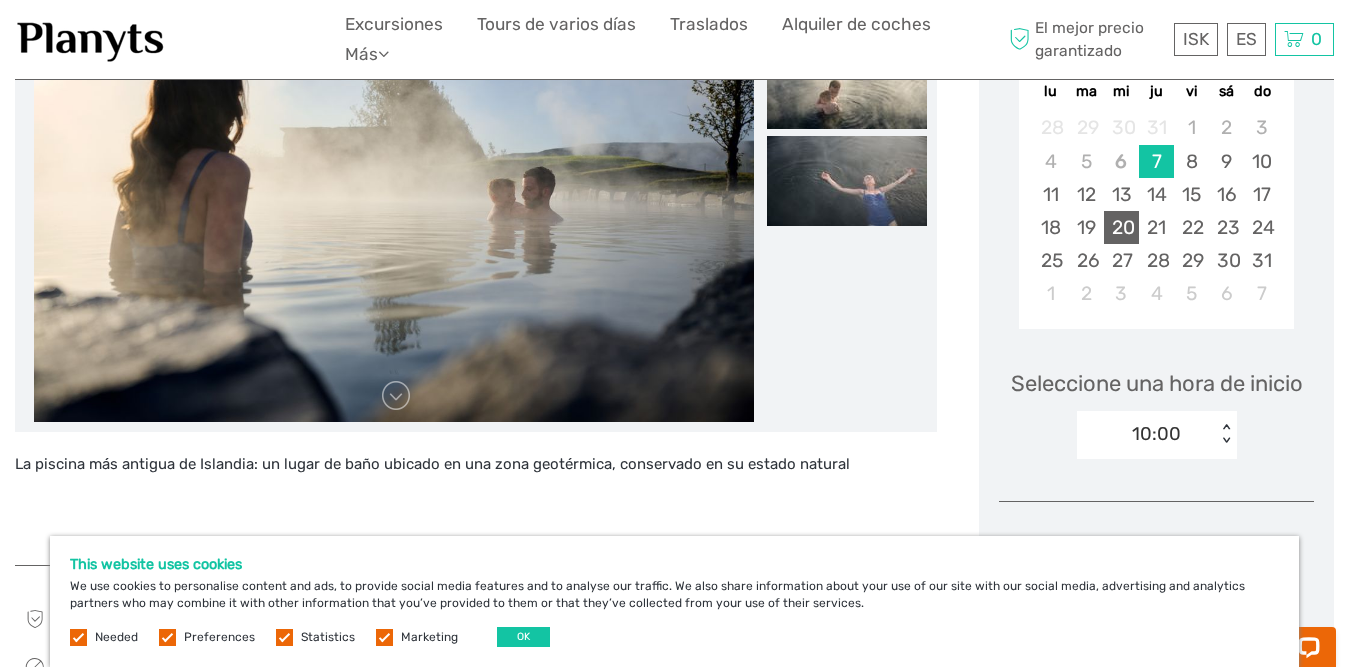 click on "20" at bounding box center (1121, 227) 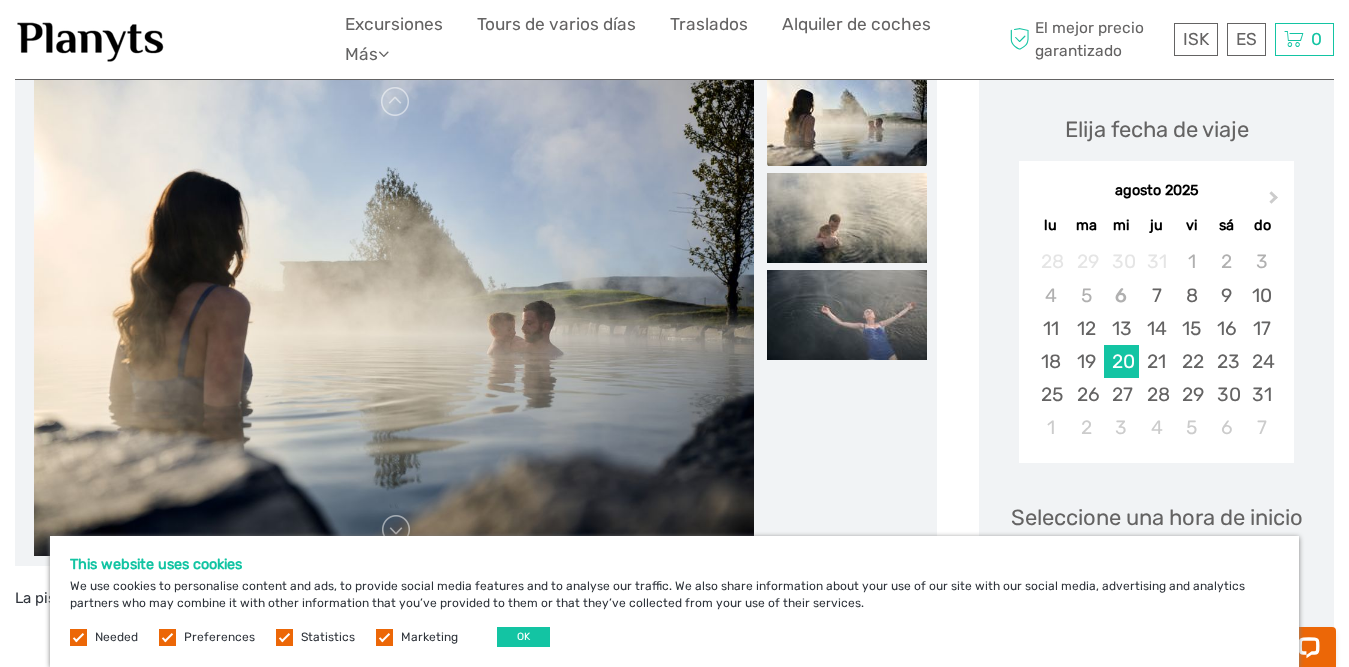 scroll, scrollTop: 200, scrollLeft: 0, axis: vertical 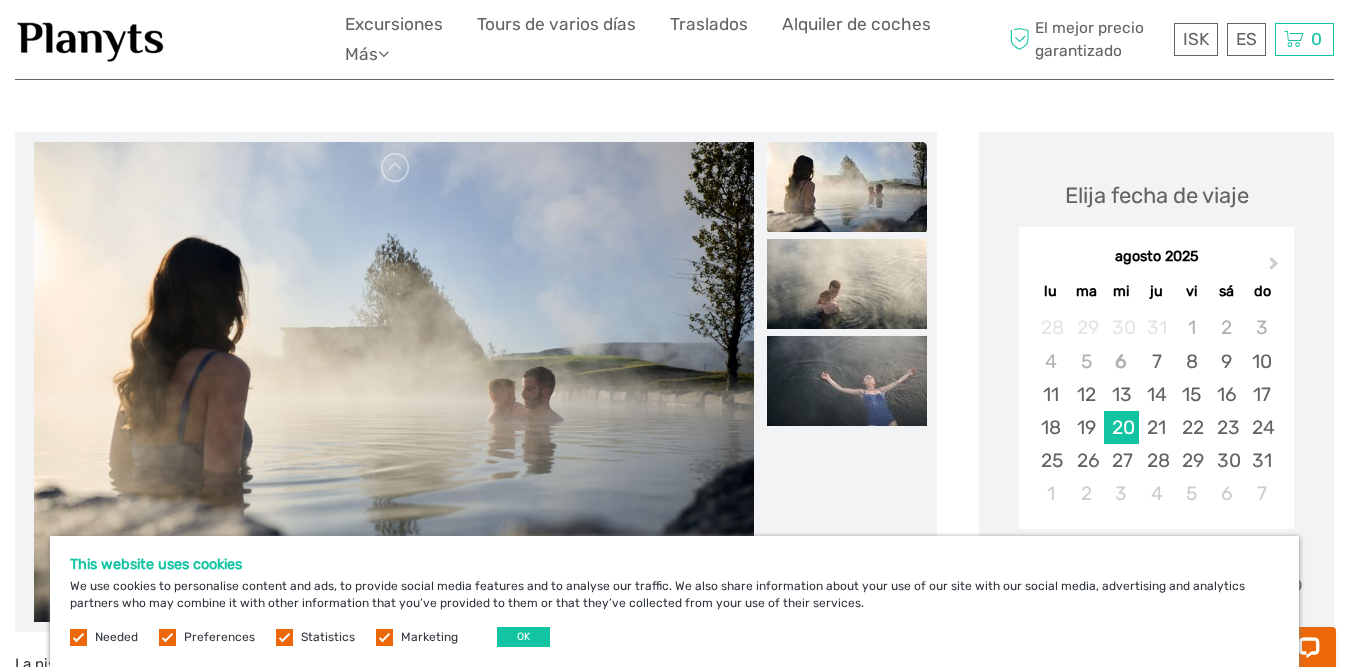click at bounding box center (847, 187) 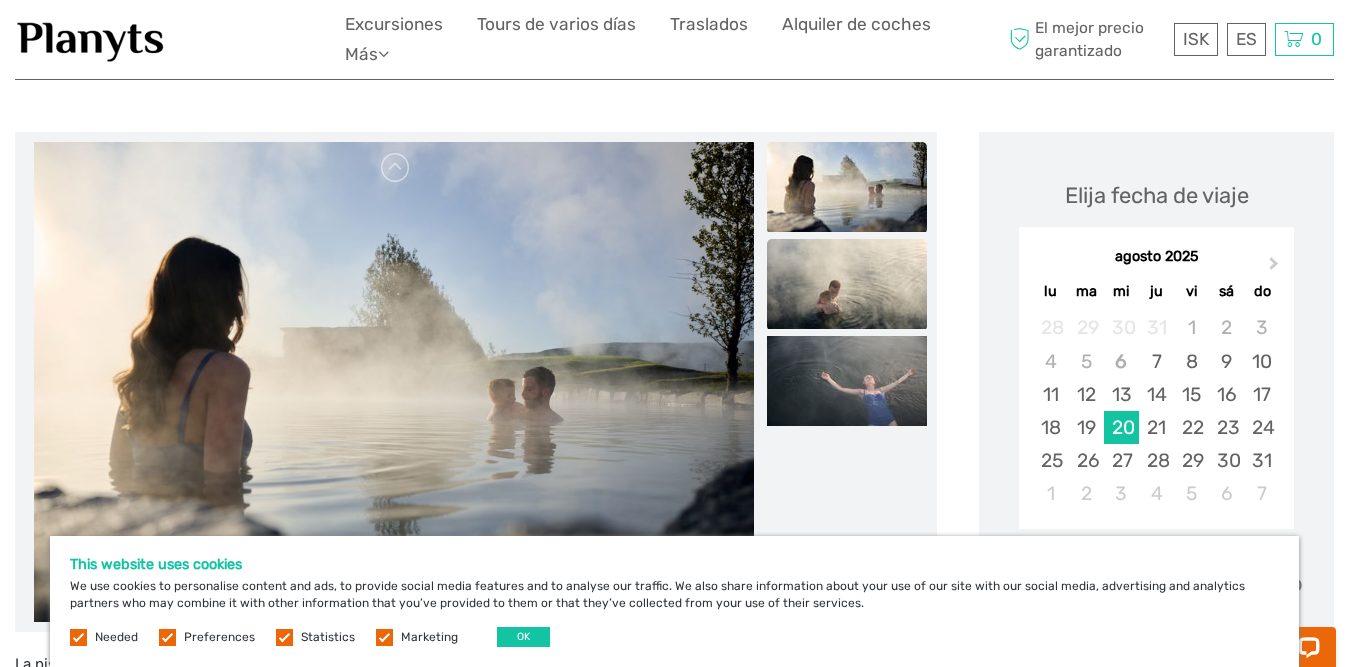 click at bounding box center (847, 284) 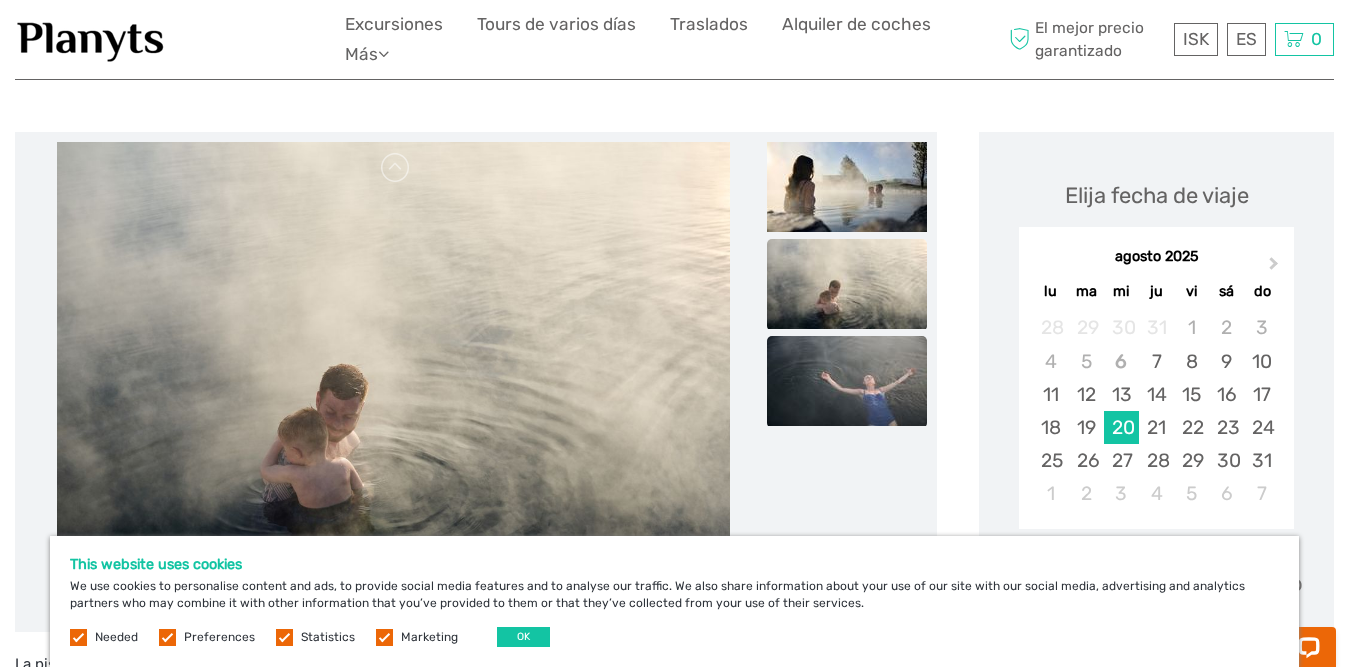 click at bounding box center [847, 381] 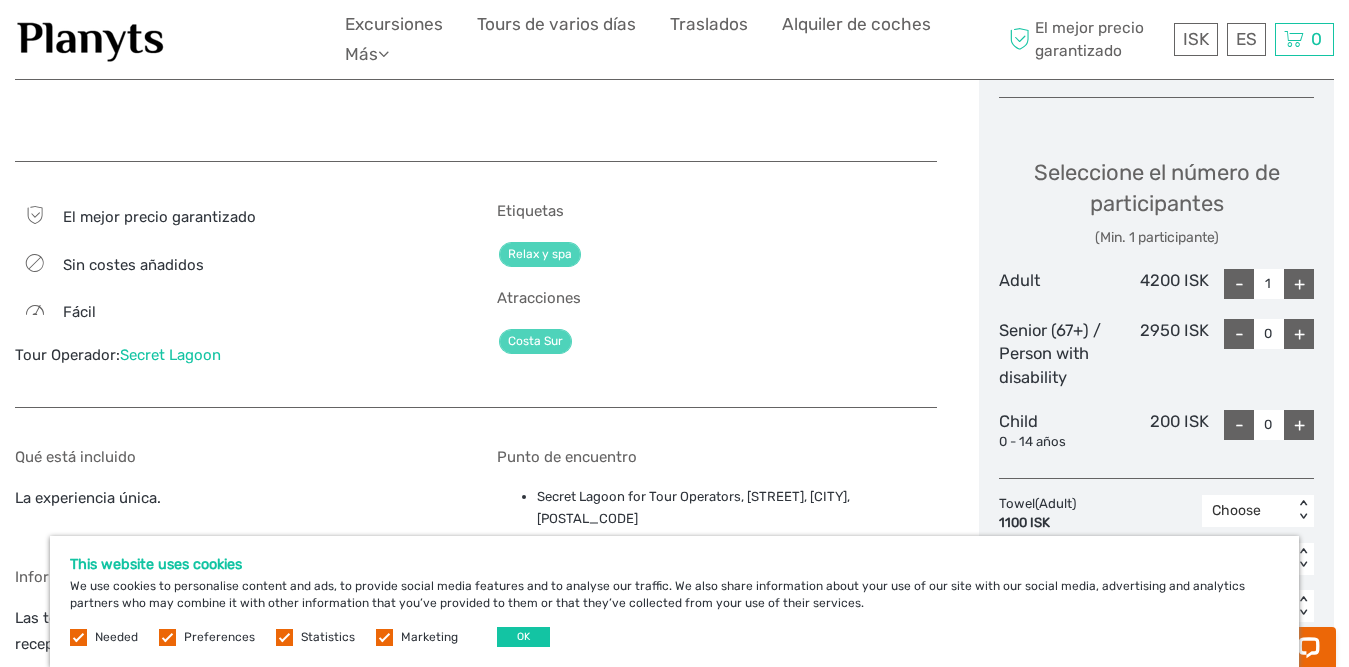scroll, scrollTop: 800, scrollLeft: 0, axis: vertical 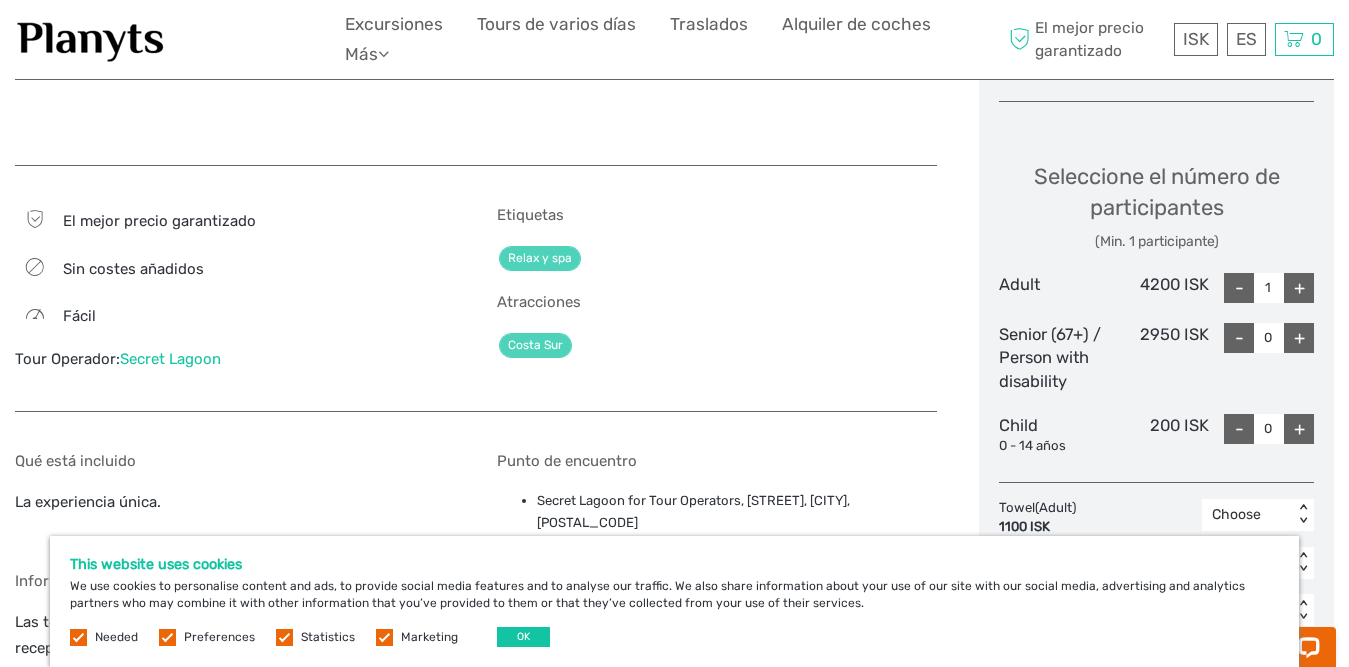 click on "+" at bounding box center (1299, 288) 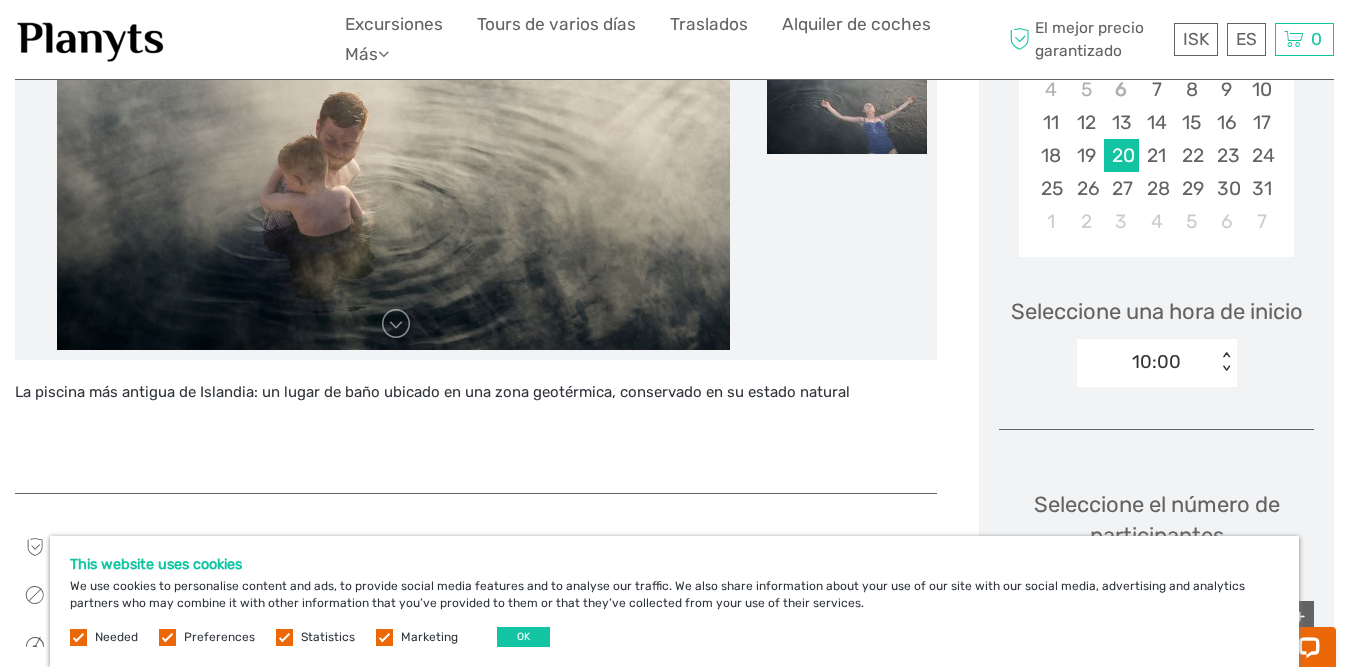 scroll, scrollTop: 600, scrollLeft: 0, axis: vertical 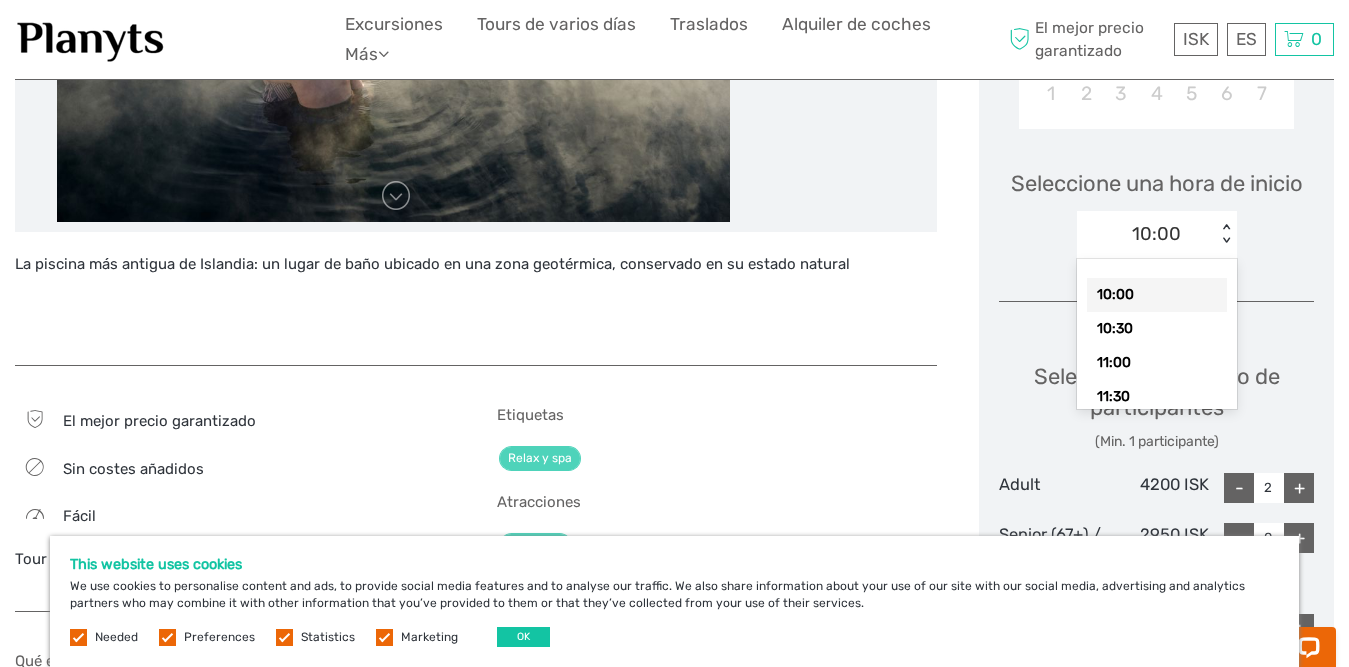 click on "10:00" at bounding box center [1146, 234] 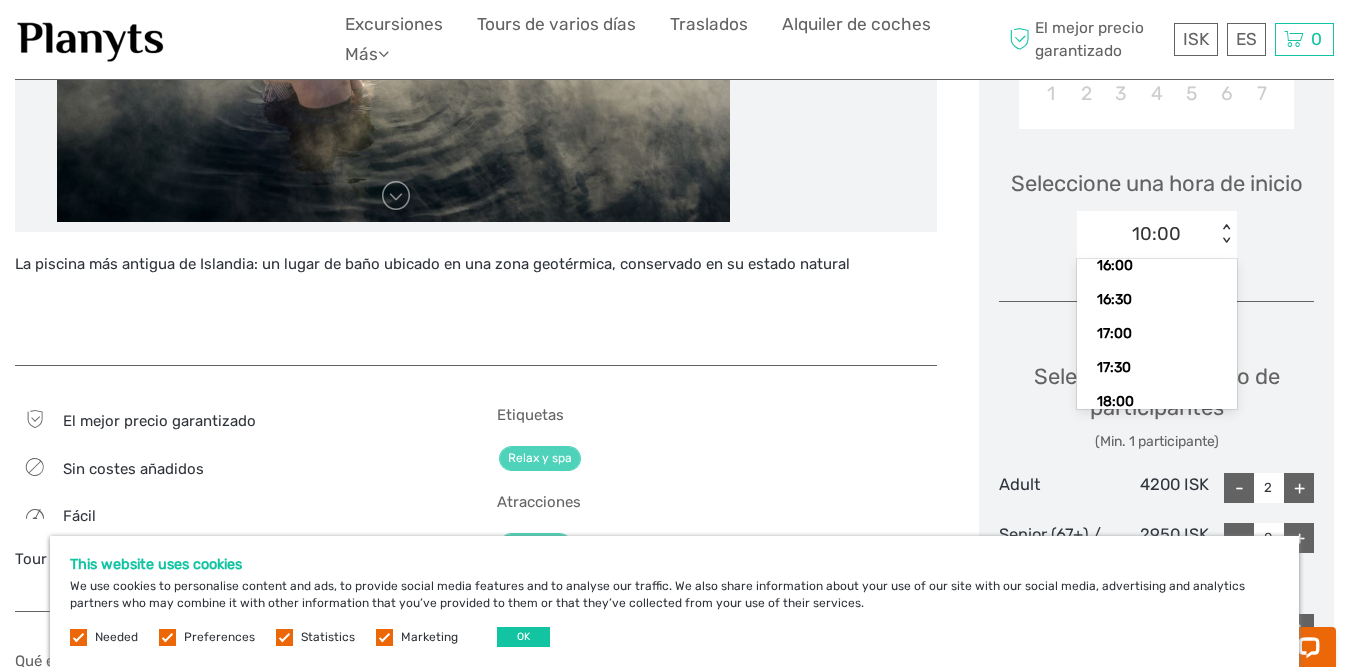scroll, scrollTop: 447, scrollLeft: 0, axis: vertical 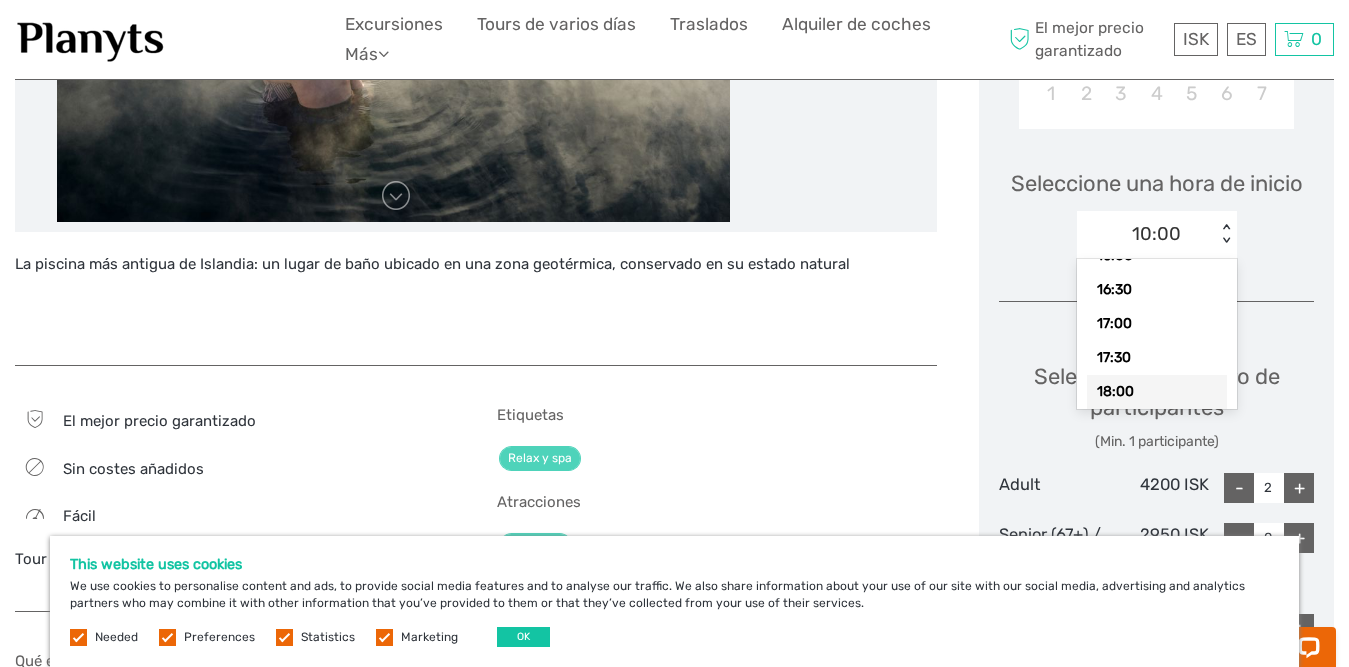 click on "18:00" at bounding box center [1157, 392] 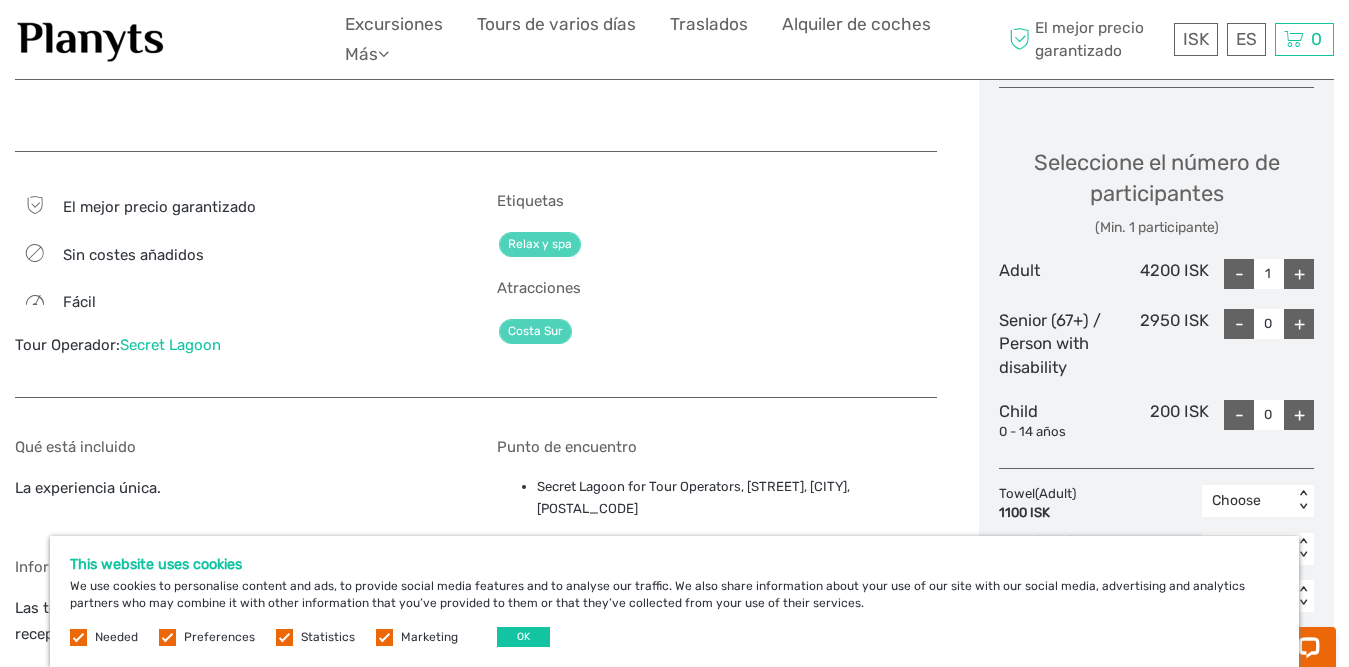 scroll, scrollTop: 800, scrollLeft: 0, axis: vertical 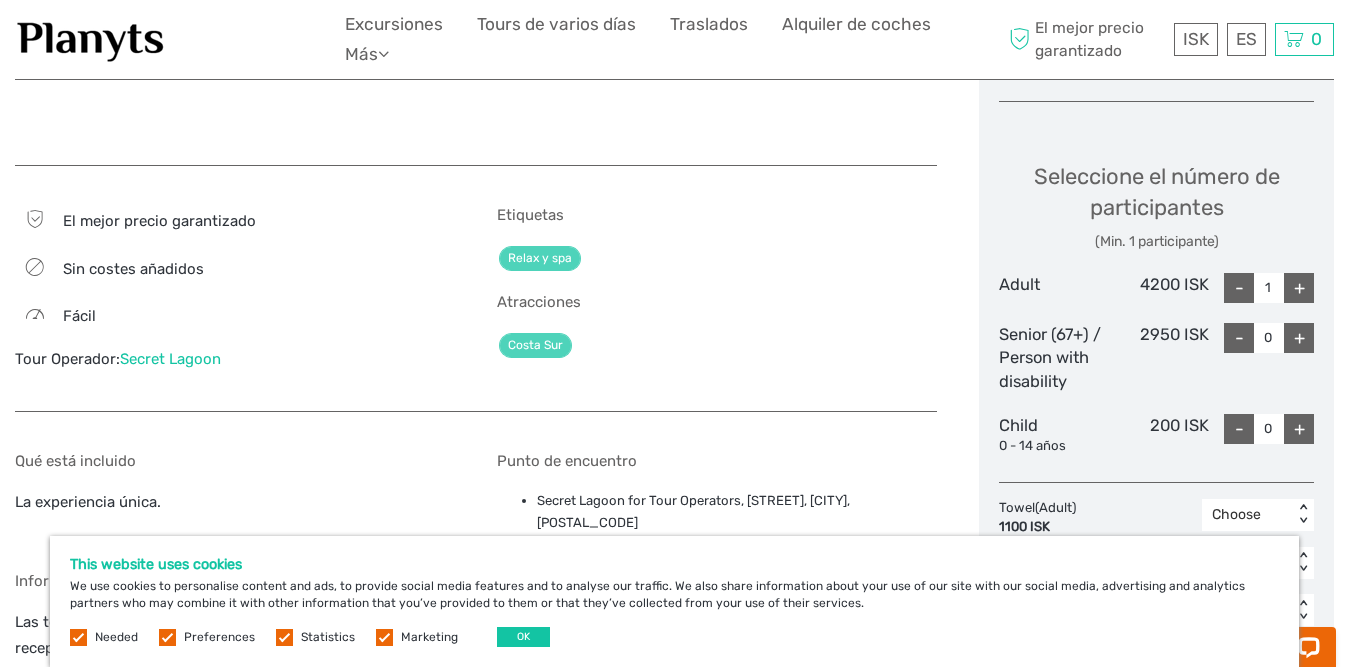 click on "+" at bounding box center [1299, 288] 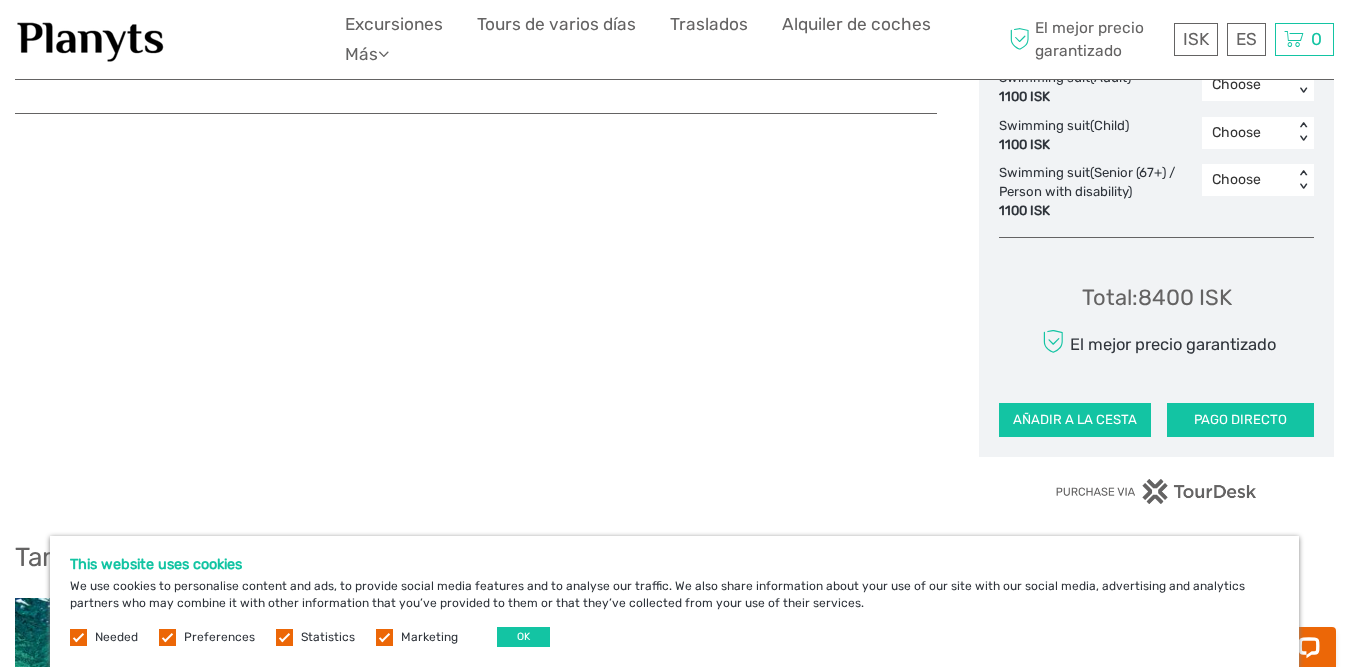 scroll, scrollTop: 1400, scrollLeft: 0, axis: vertical 